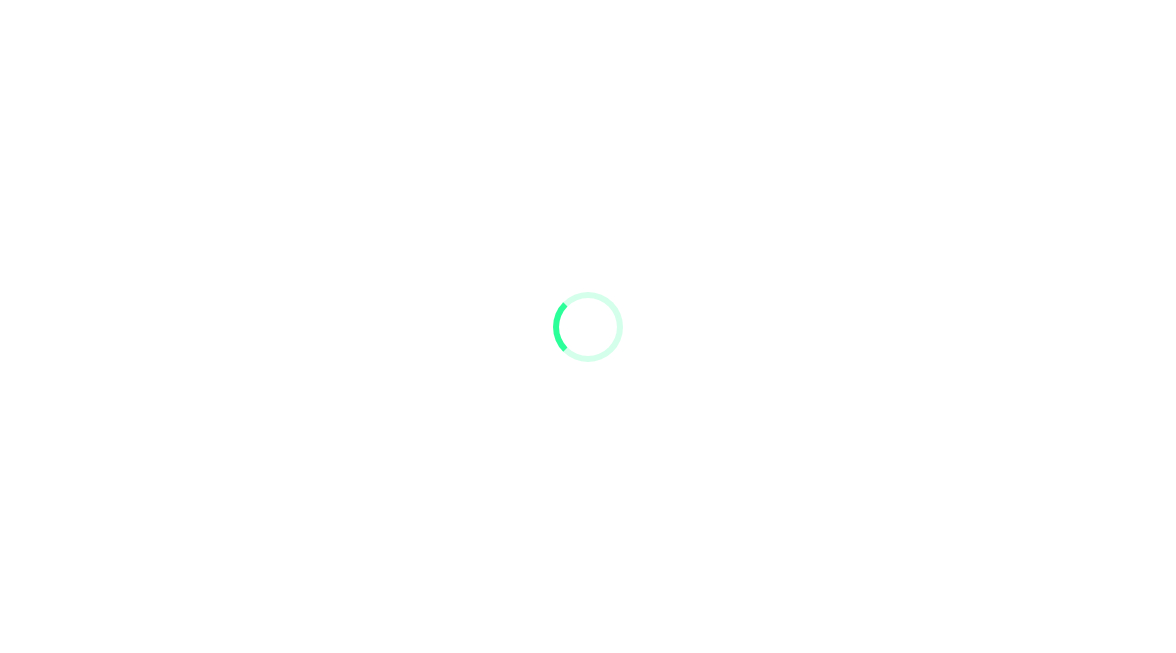 scroll, scrollTop: 0, scrollLeft: 0, axis: both 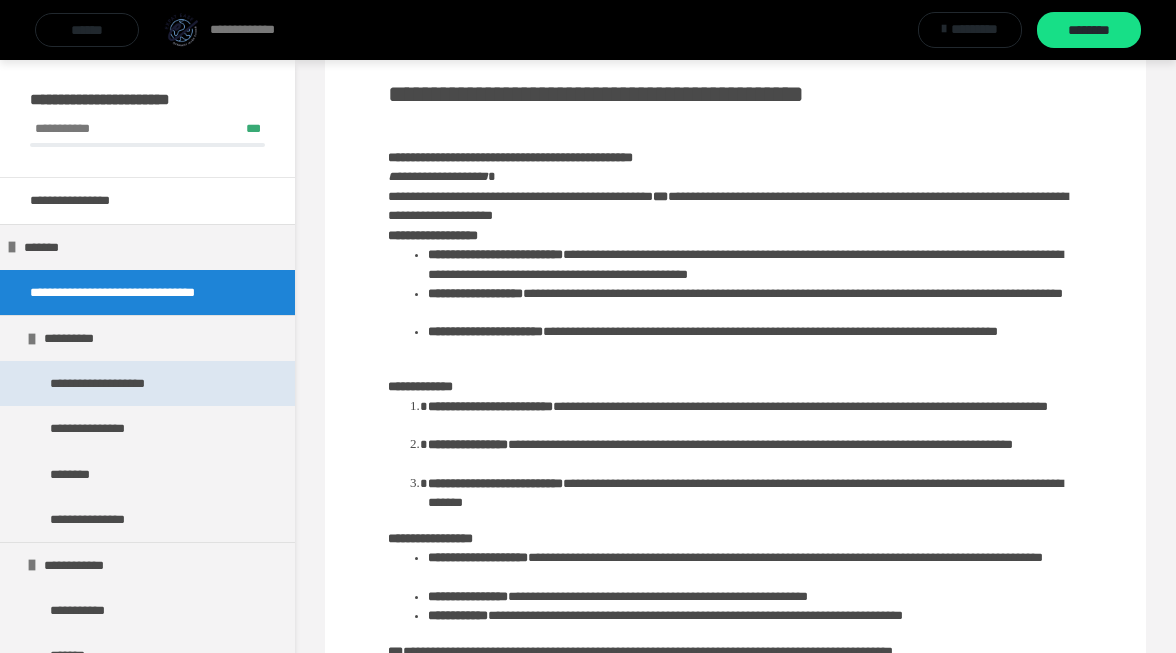 click on "**********" at bounding box center (116, 383) 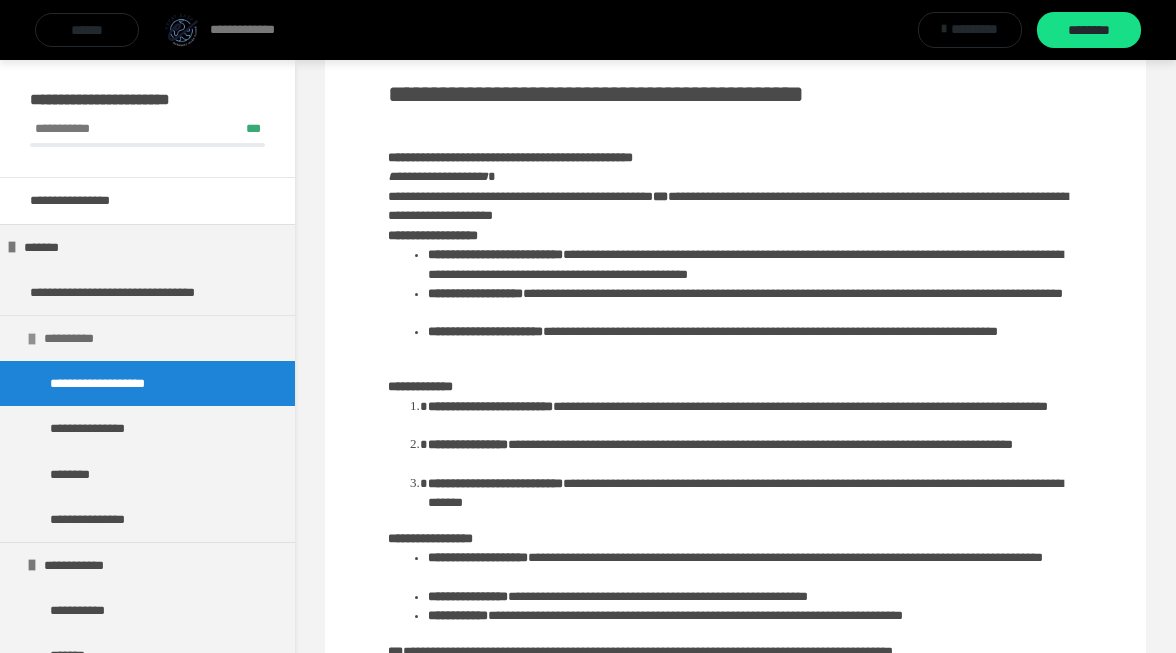 scroll, scrollTop: 36, scrollLeft: 0, axis: vertical 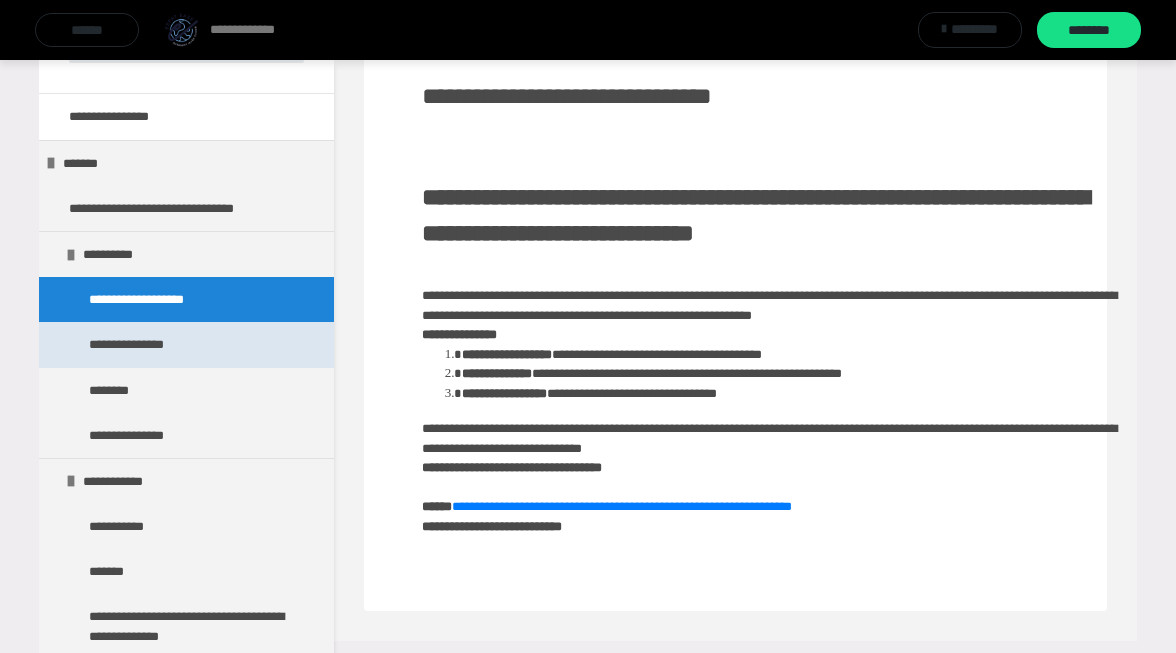 click on "**********" at bounding box center (140, 344) 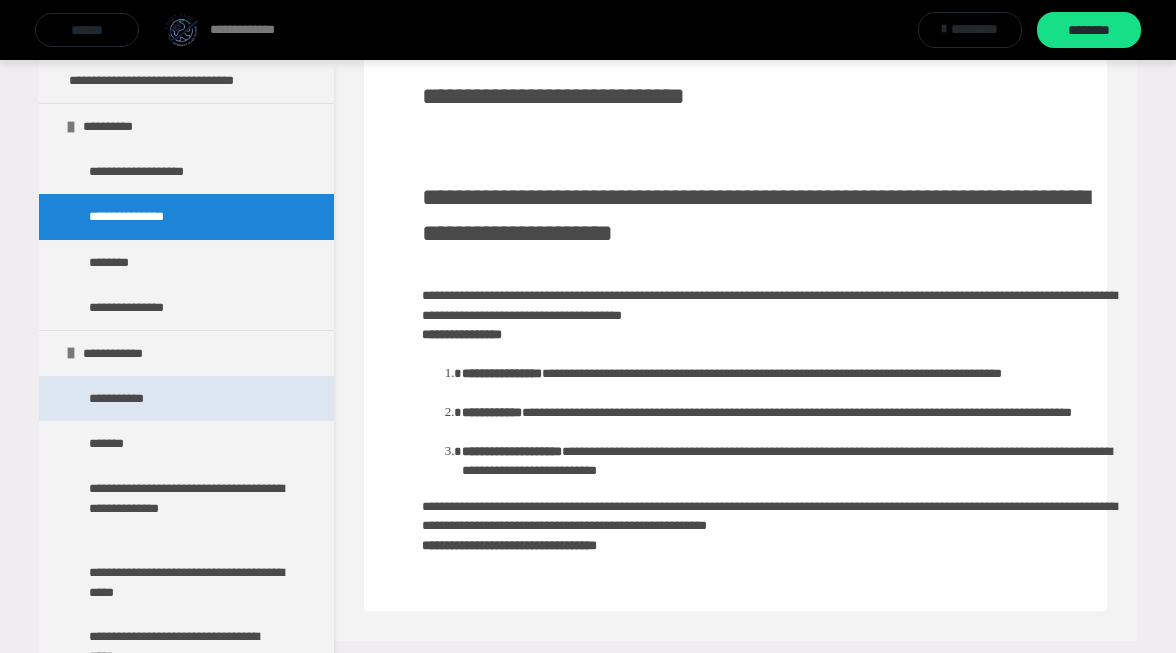 click on "**********" at bounding box center (123, 398) 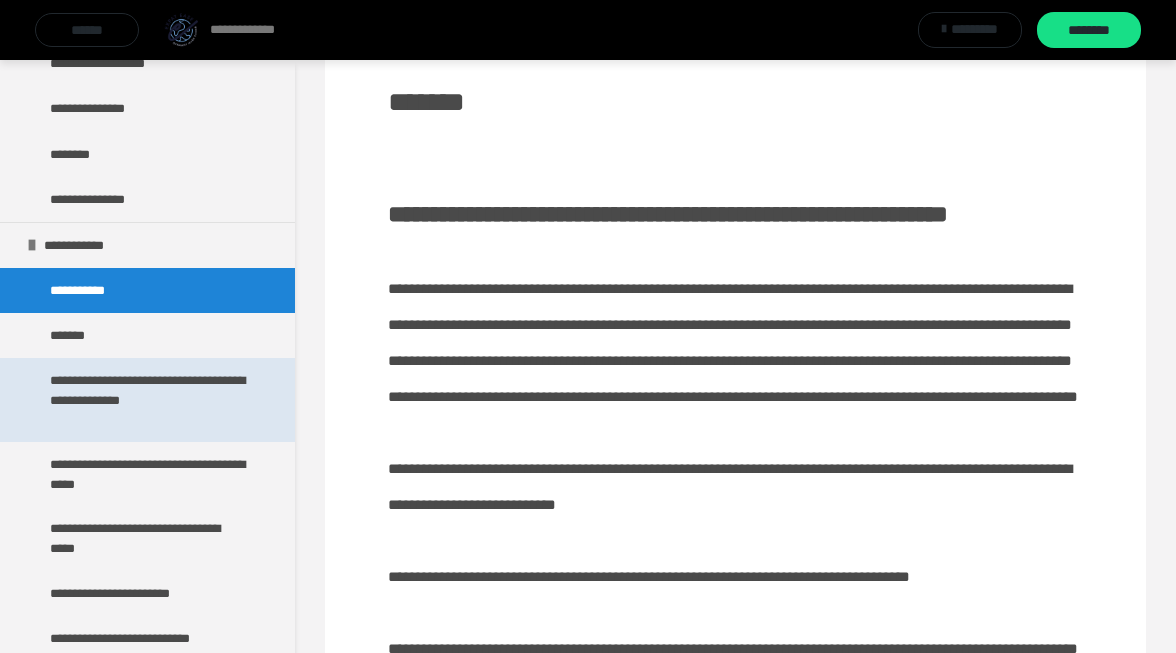 scroll, scrollTop: 320, scrollLeft: 0, axis: vertical 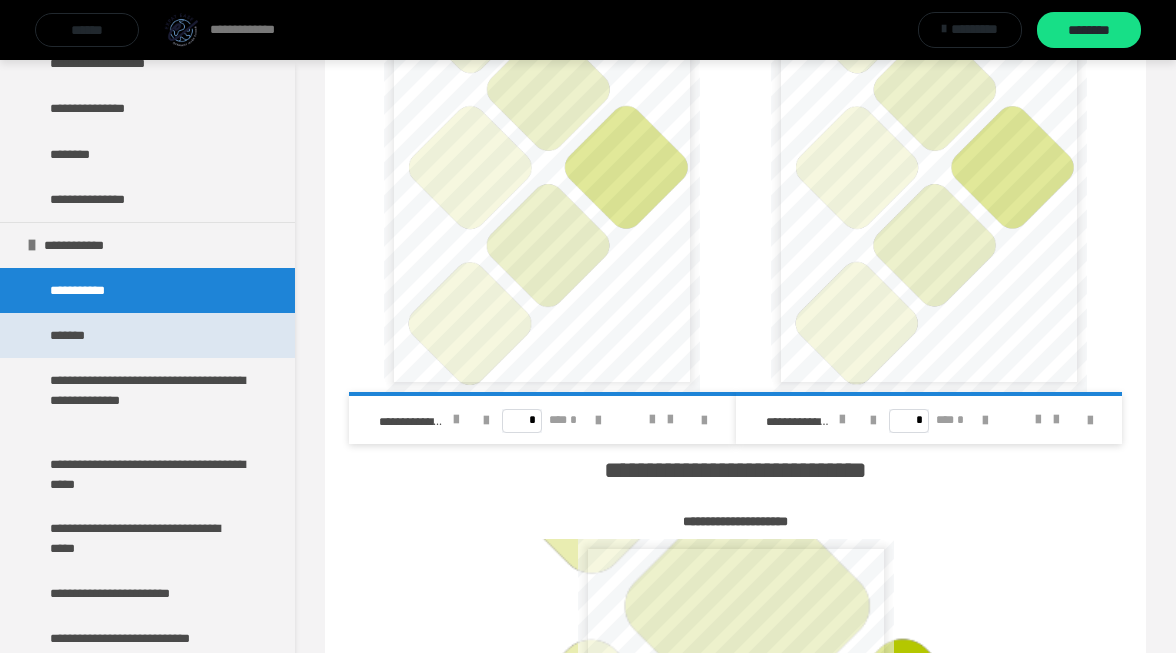 click on "*******" at bounding box center (71, 335) 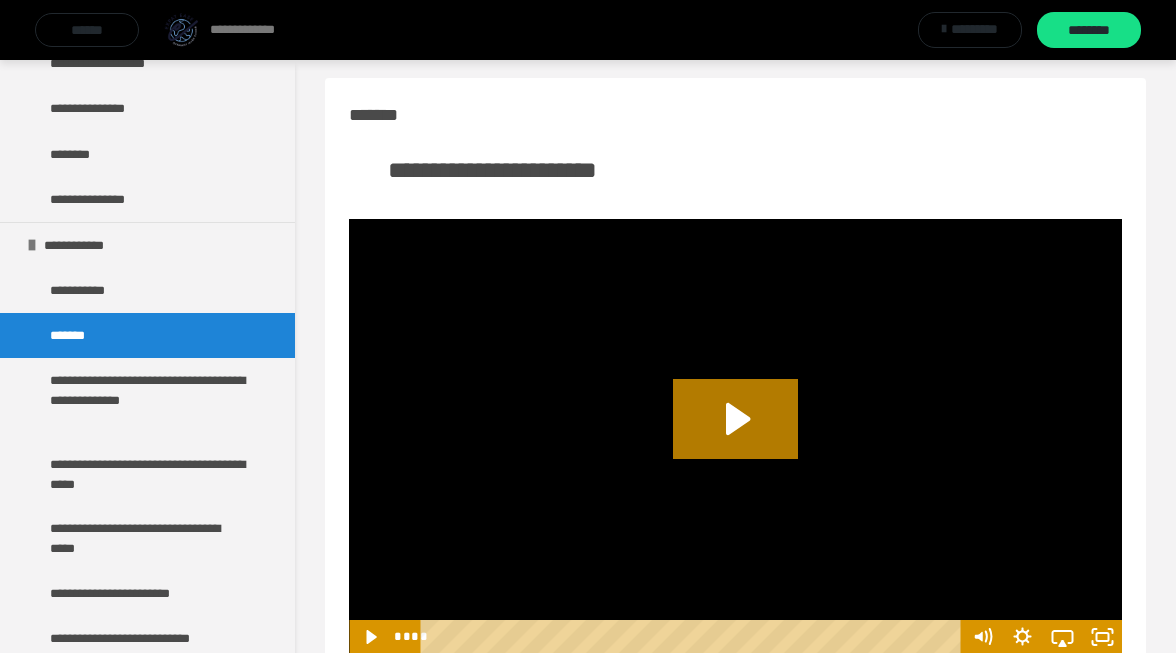 scroll, scrollTop: 0, scrollLeft: 0, axis: both 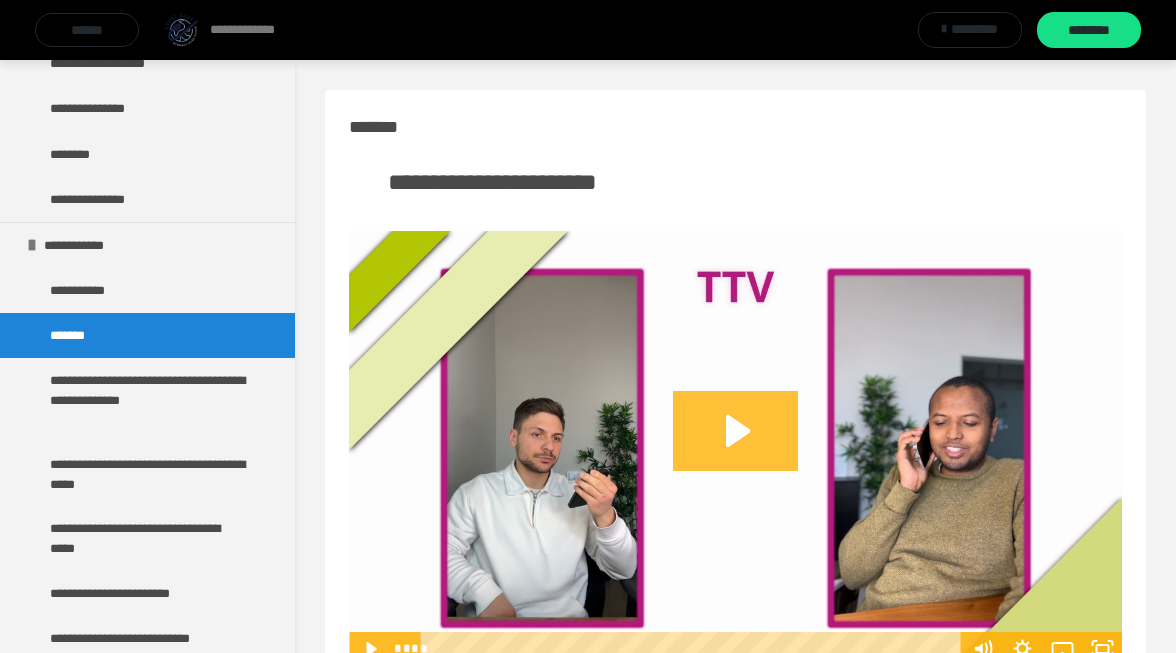 click 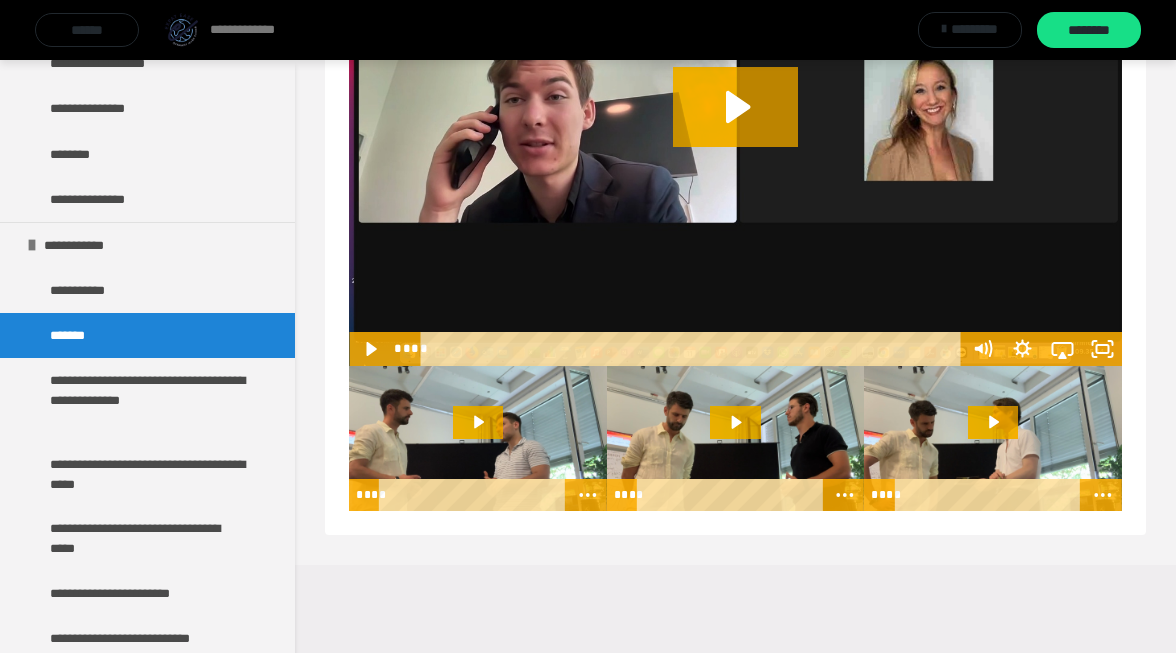 scroll, scrollTop: 2321, scrollLeft: 0, axis: vertical 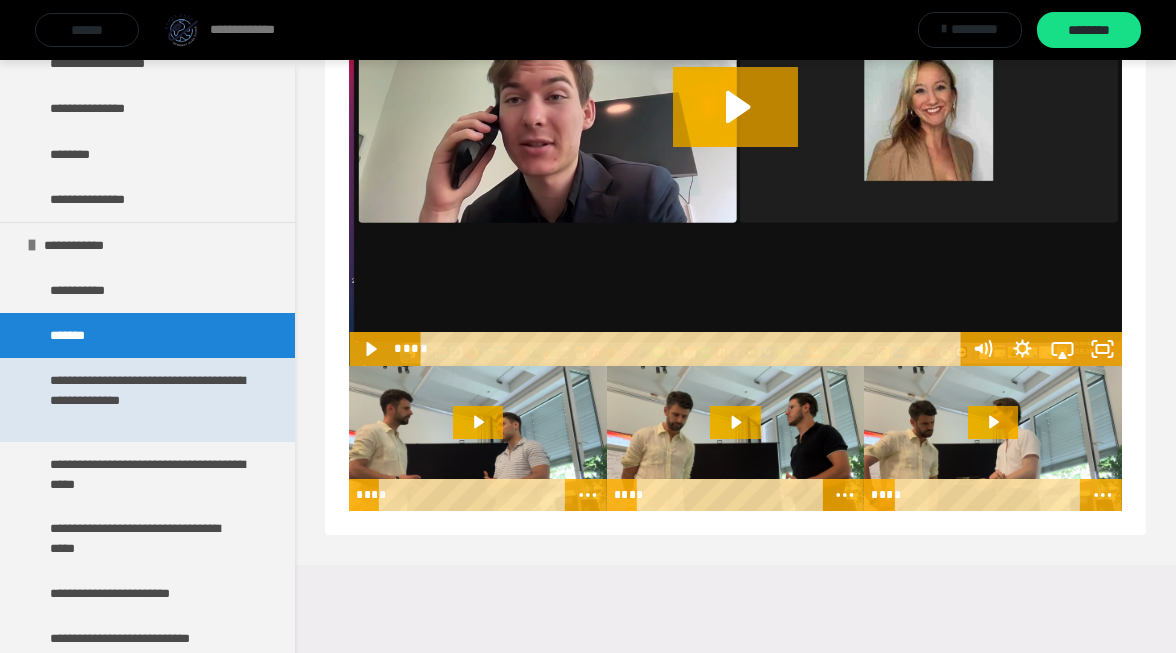 click on "**********" at bounding box center (149, 400) 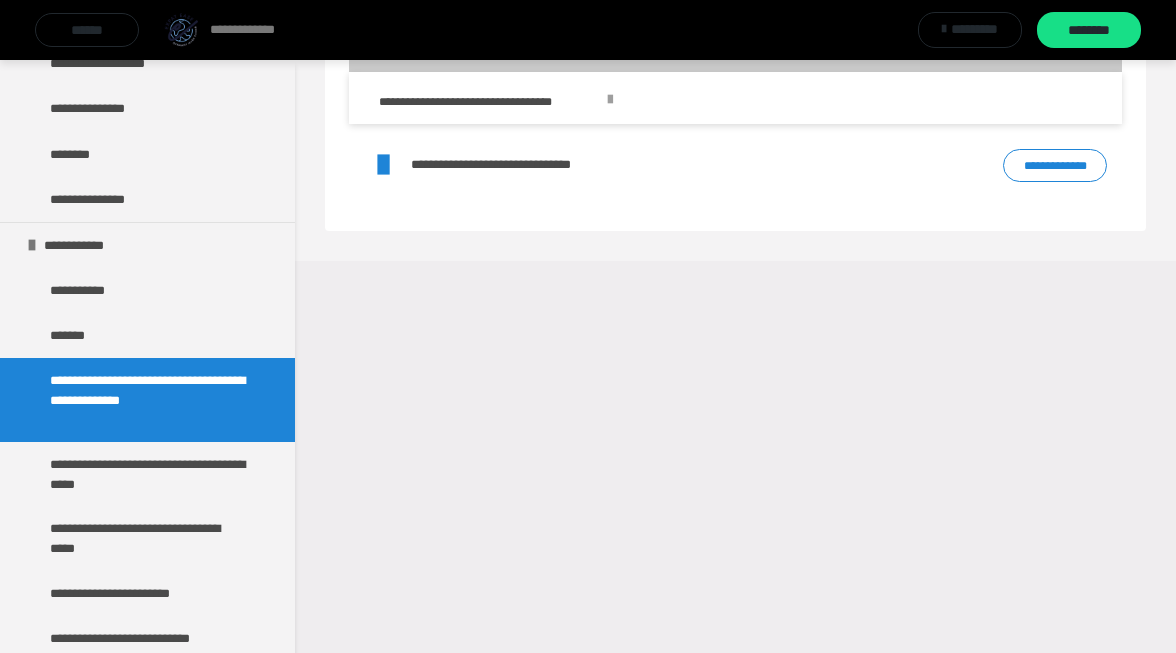 scroll, scrollTop: 1037, scrollLeft: 0, axis: vertical 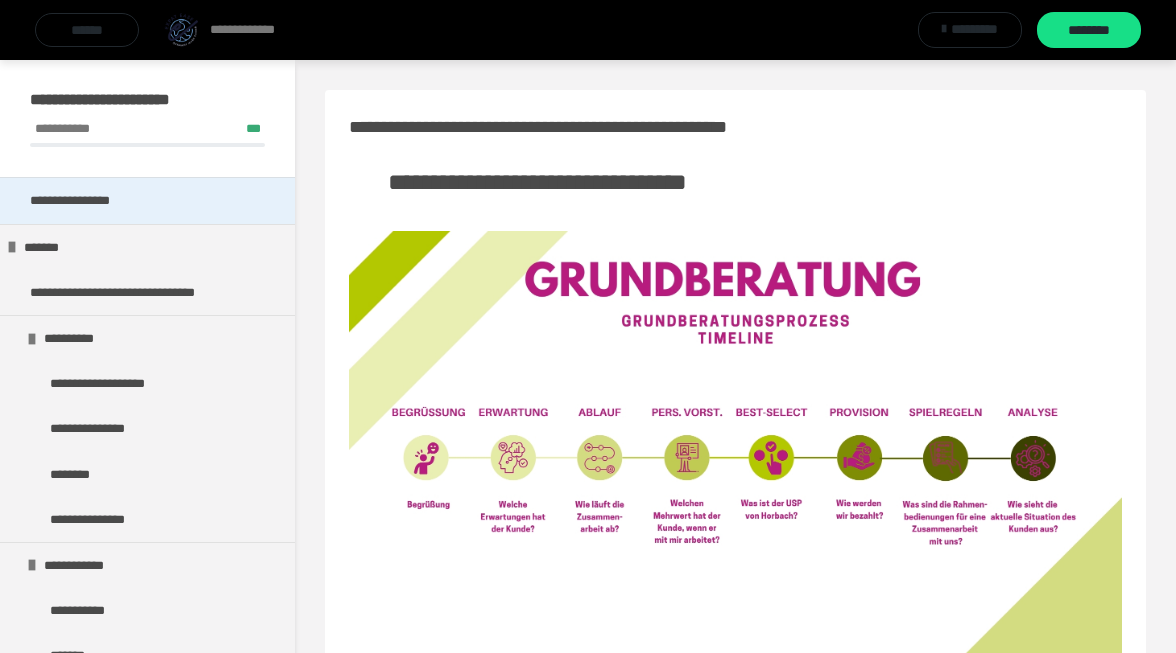 click on "**********" at bounding box center [91, 200] 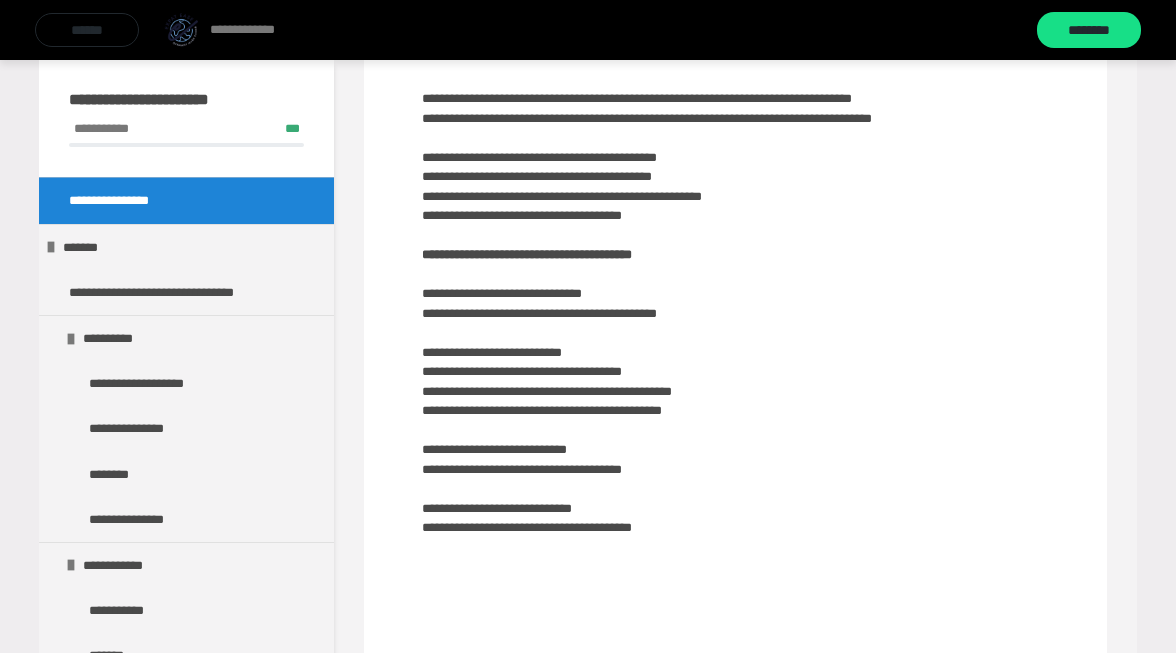 scroll, scrollTop: 386, scrollLeft: 0, axis: vertical 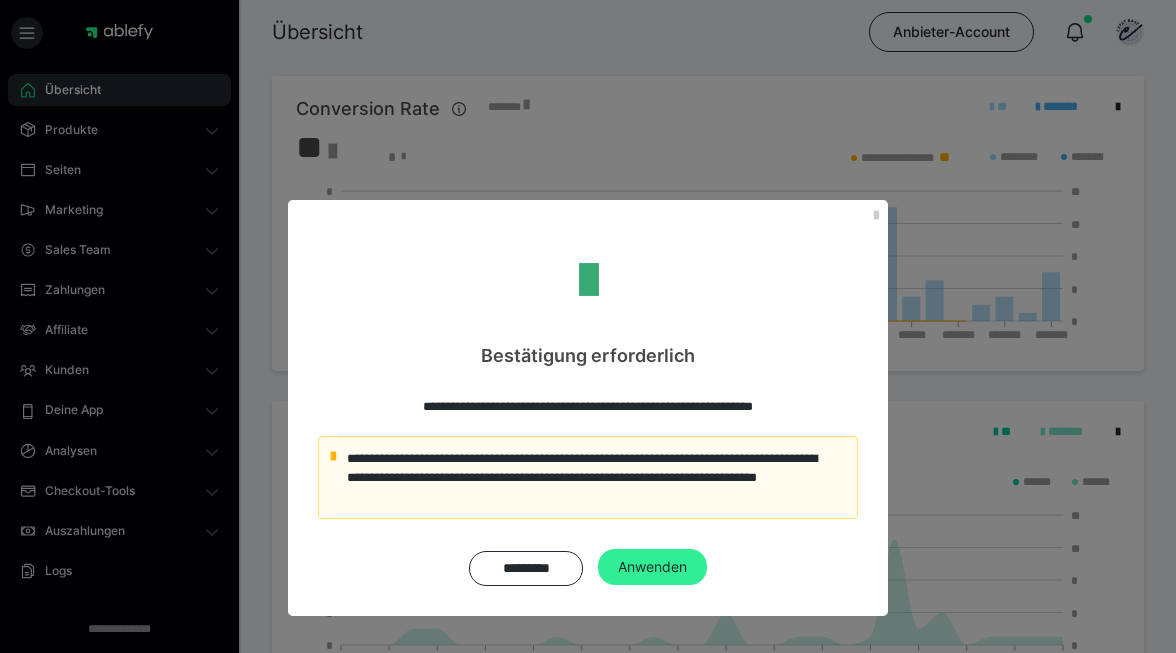 click on "Anwenden" at bounding box center [652, 567] 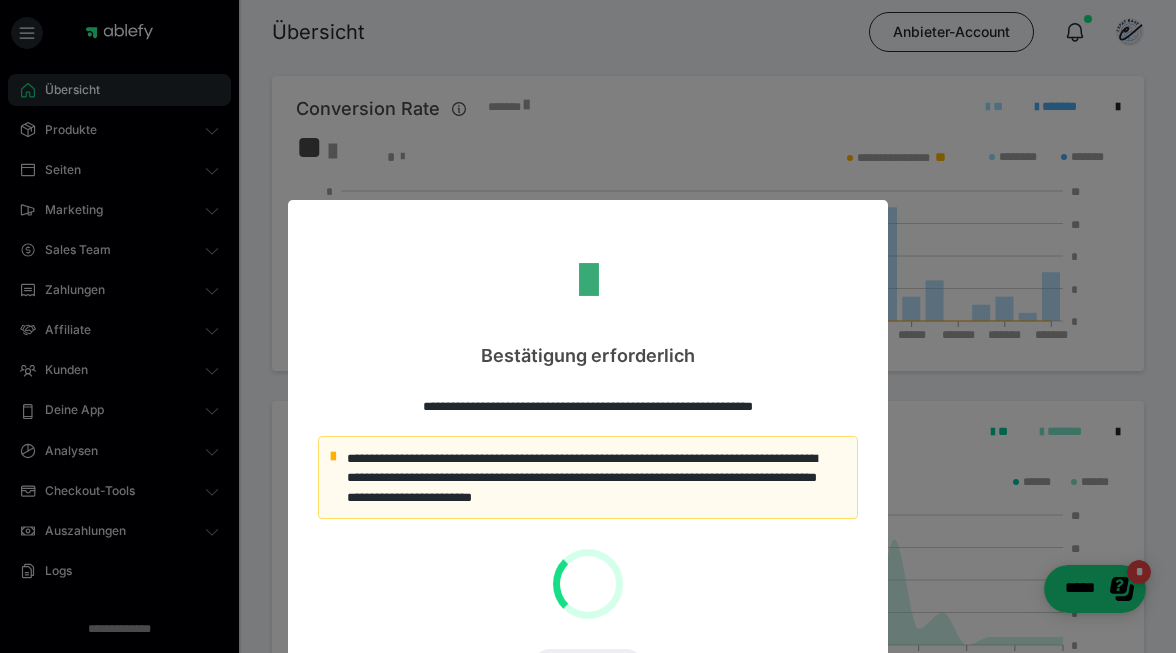 scroll, scrollTop: 0, scrollLeft: 0, axis: both 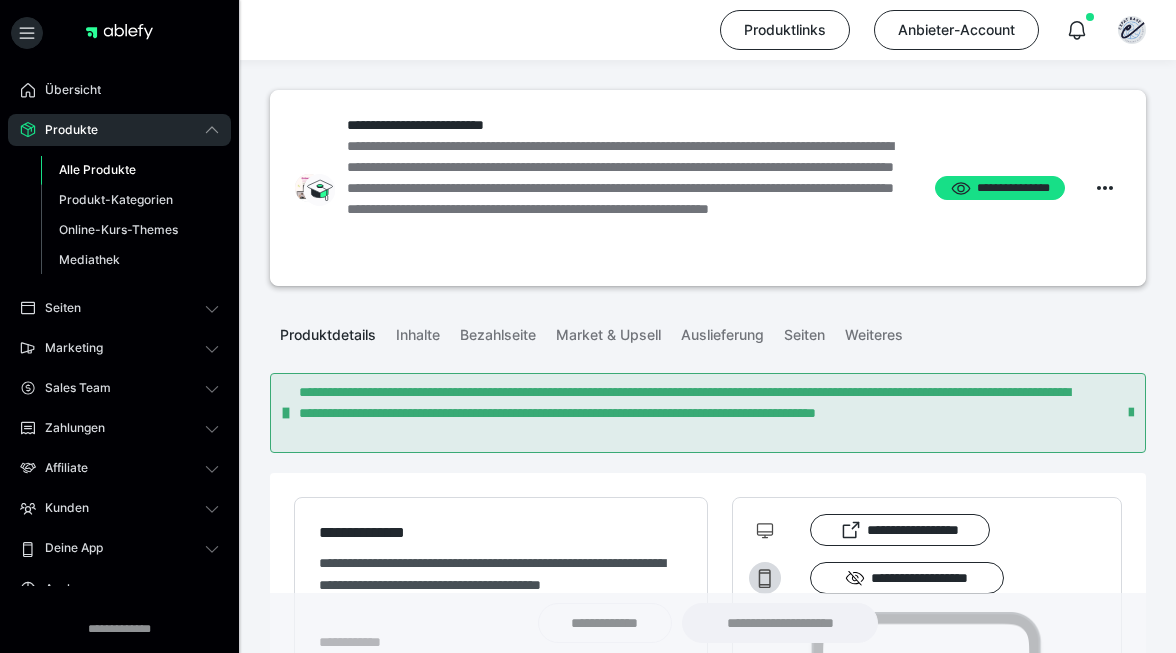 type on "**********" 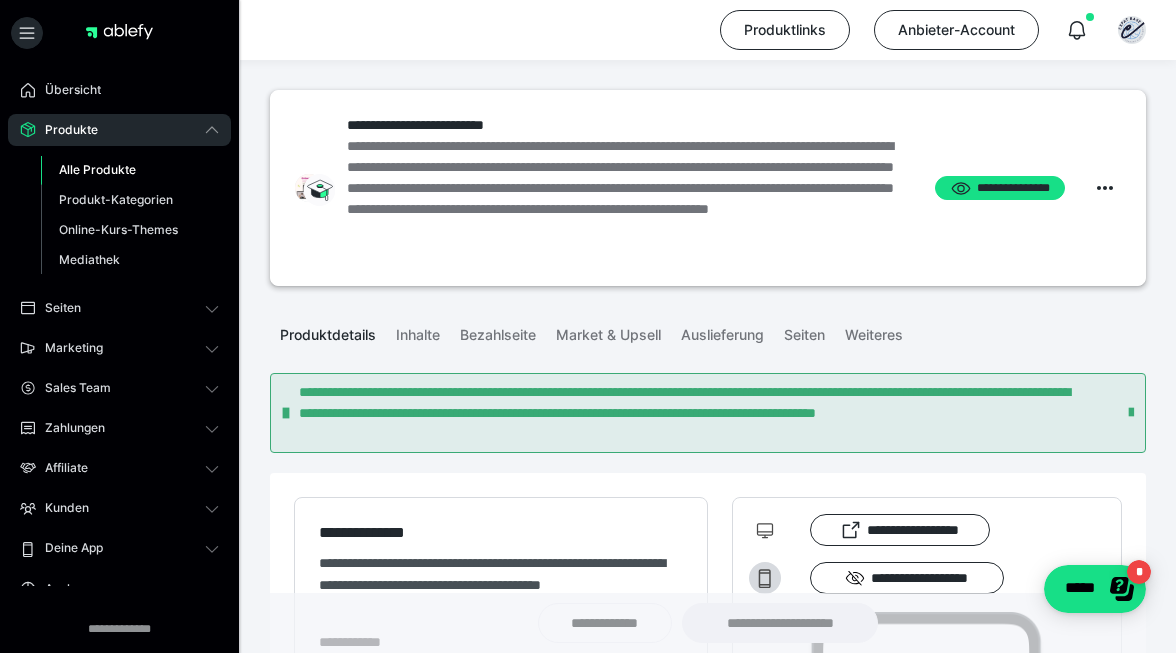 scroll, scrollTop: 0, scrollLeft: 0, axis: both 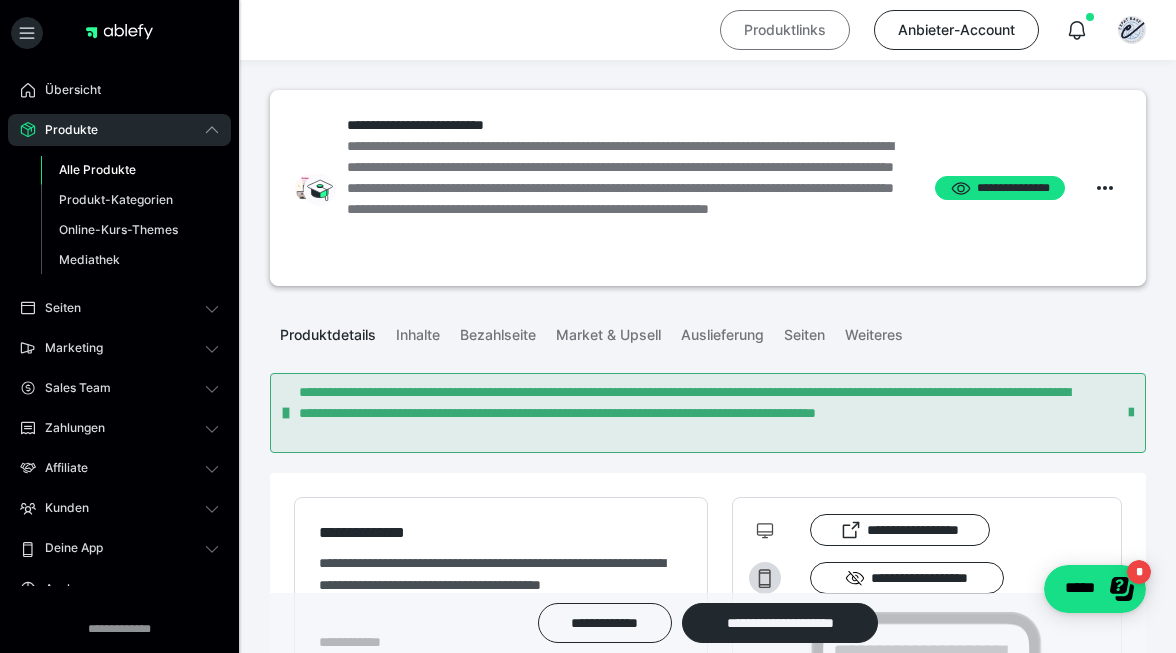 click on "Produktlinks" at bounding box center [785, 30] 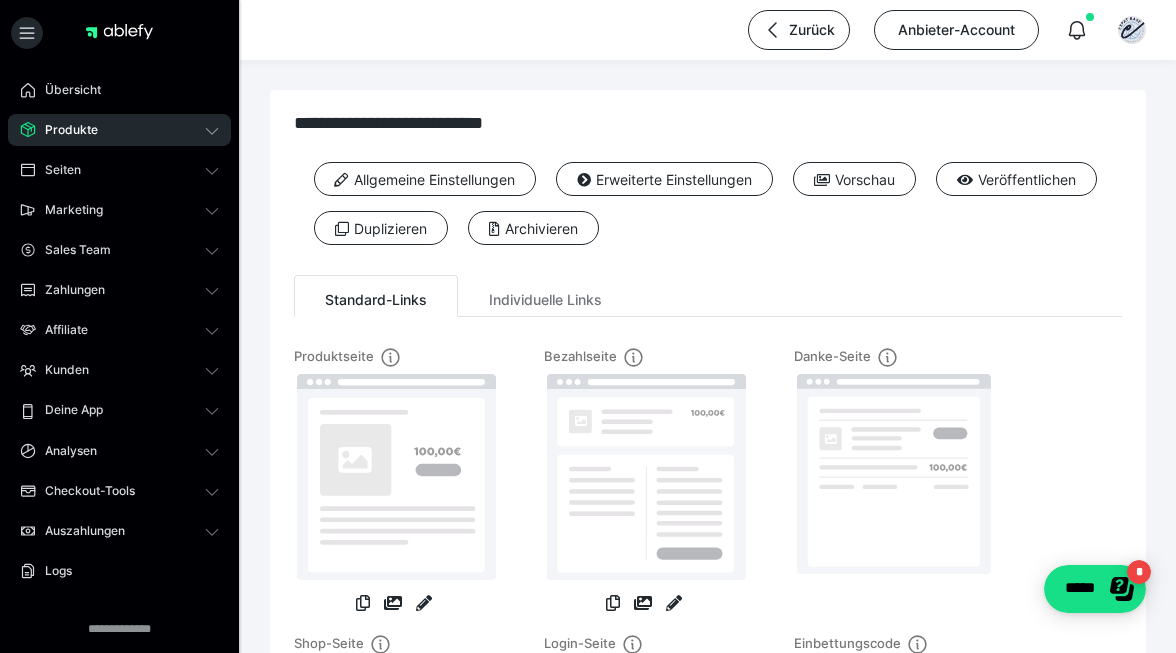 click on "Produkte" at bounding box center (64, 130) 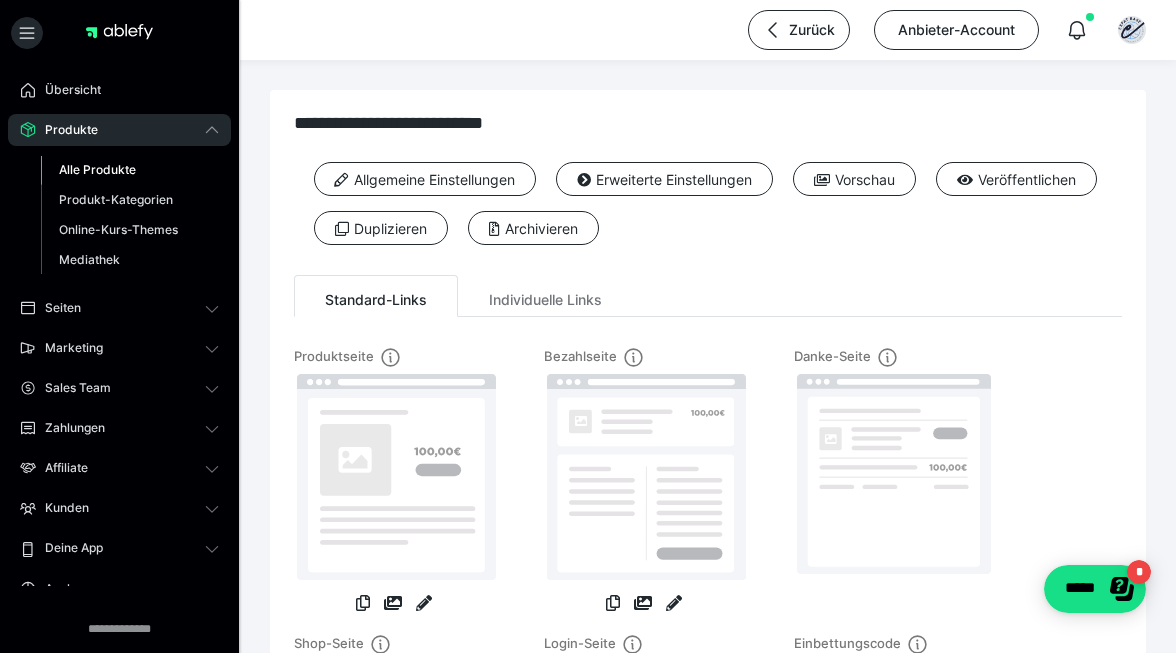 click on "Alle Produkte" at bounding box center [97, 169] 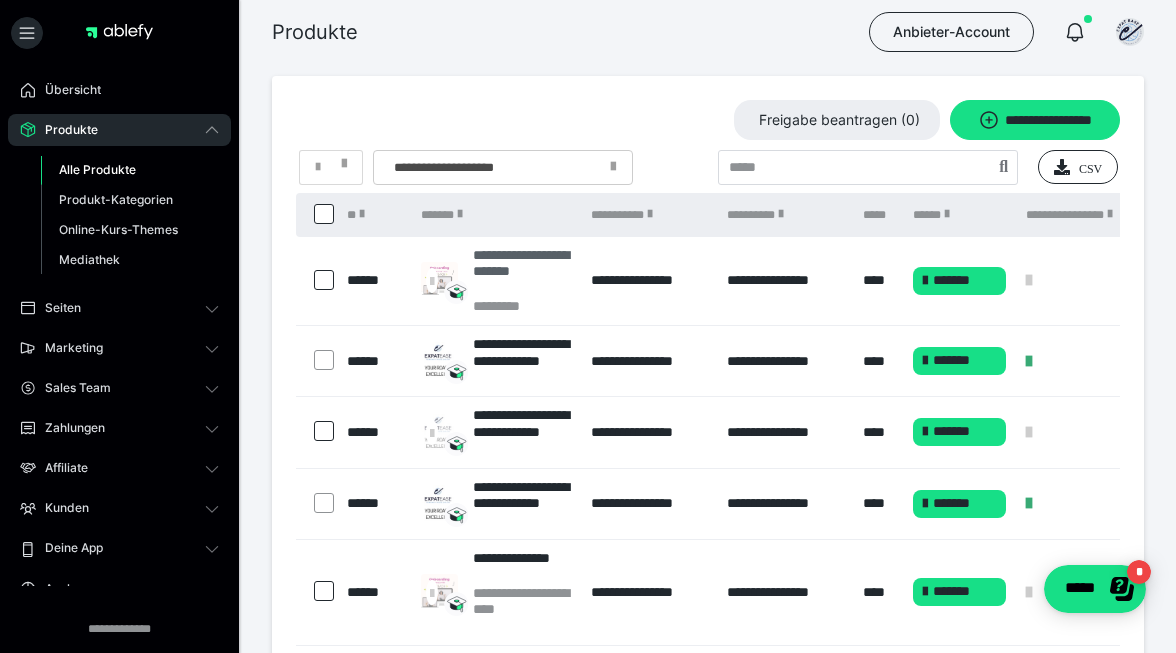 click on "**********" at bounding box center [522, 272] 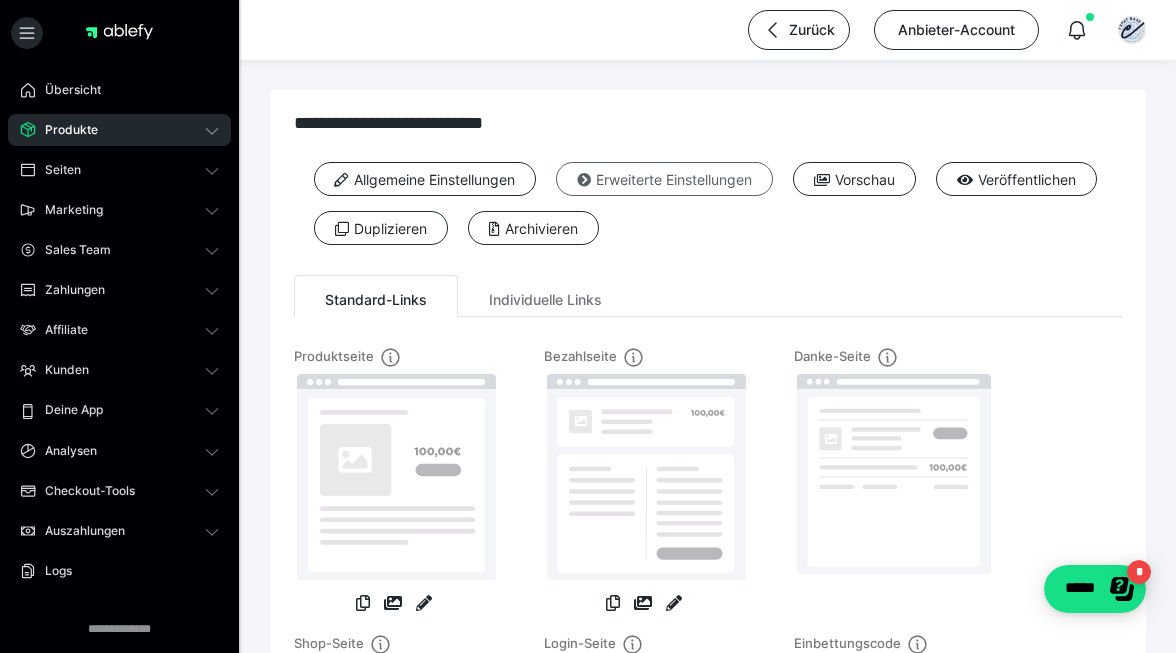 scroll, scrollTop: 0, scrollLeft: 0, axis: both 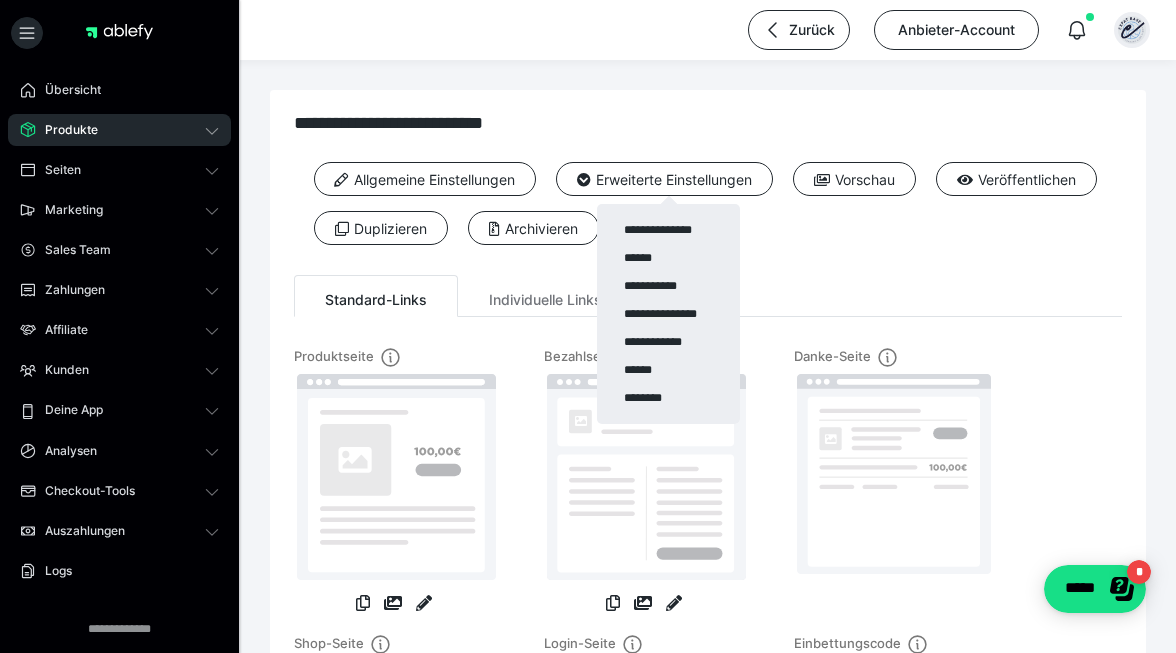 click at bounding box center (1132, 30) 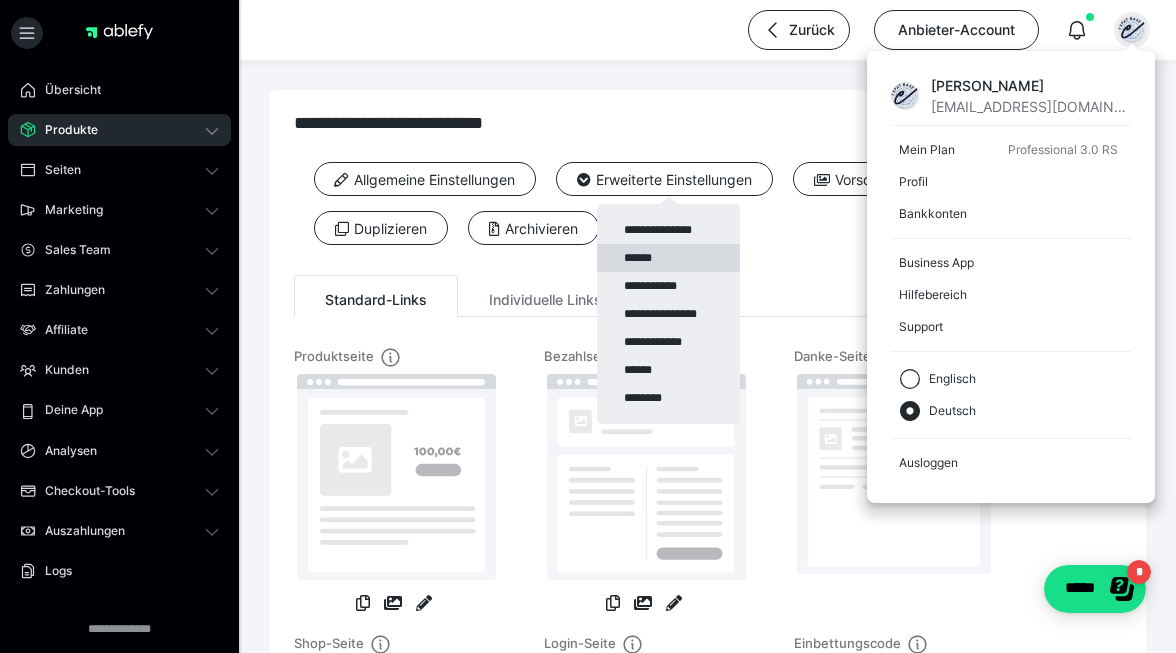 click on "******" at bounding box center (668, 258) 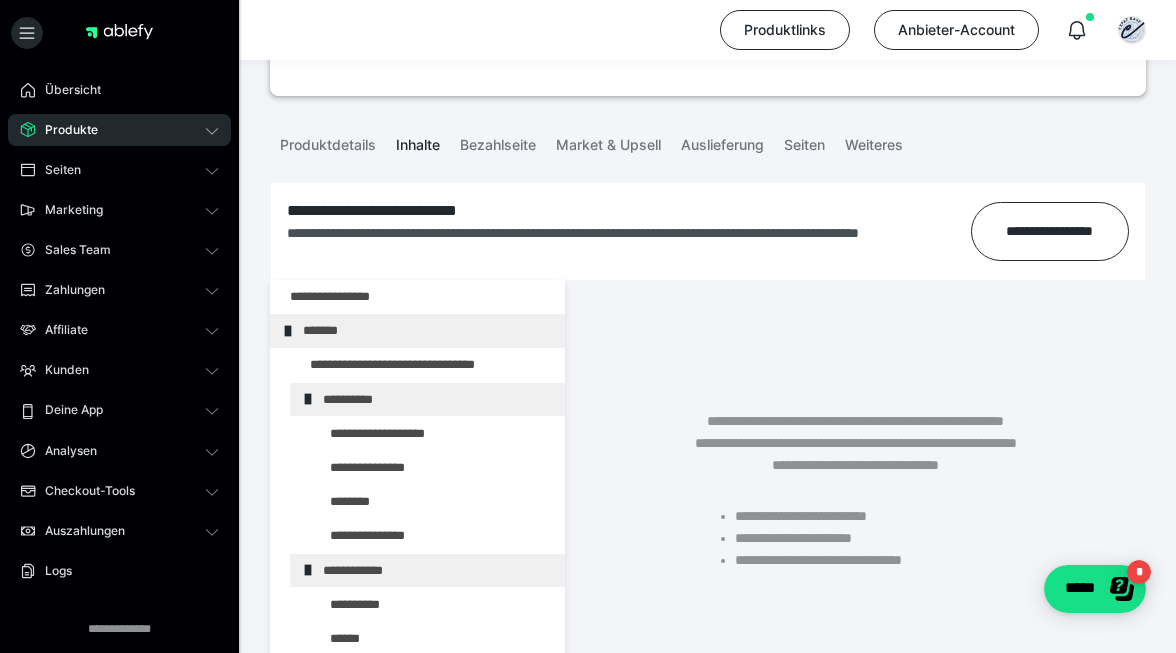 scroll, scrollTop: 220, scrollLeft: 0, axis: vertical 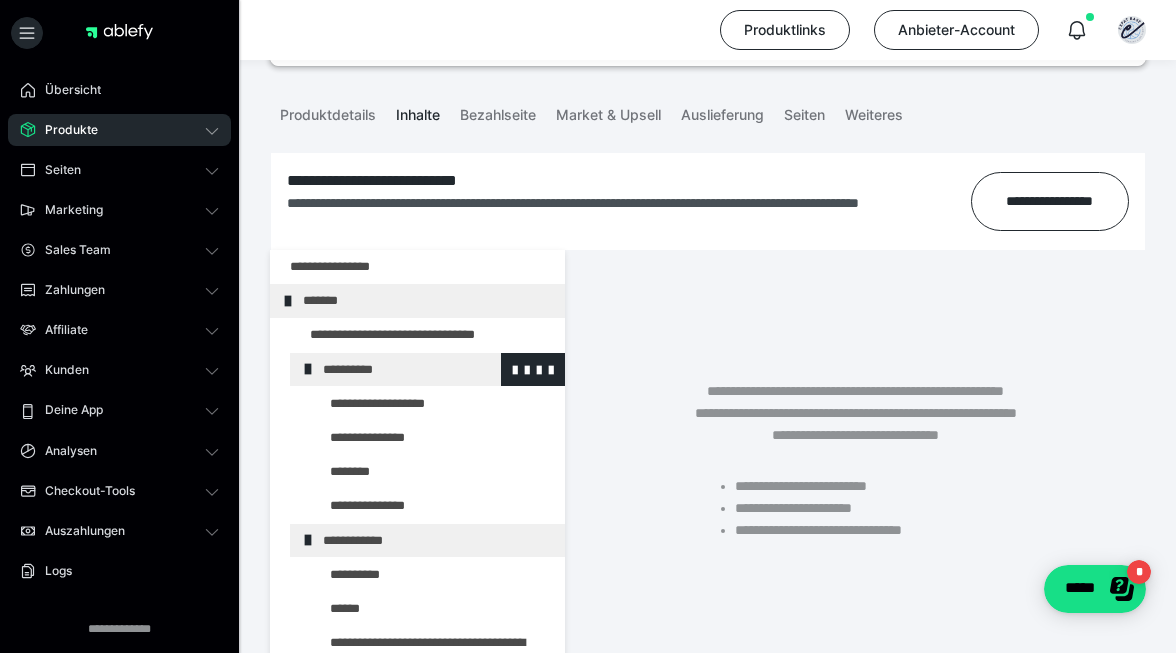 click on "**********" at bounding box center [436, 369] 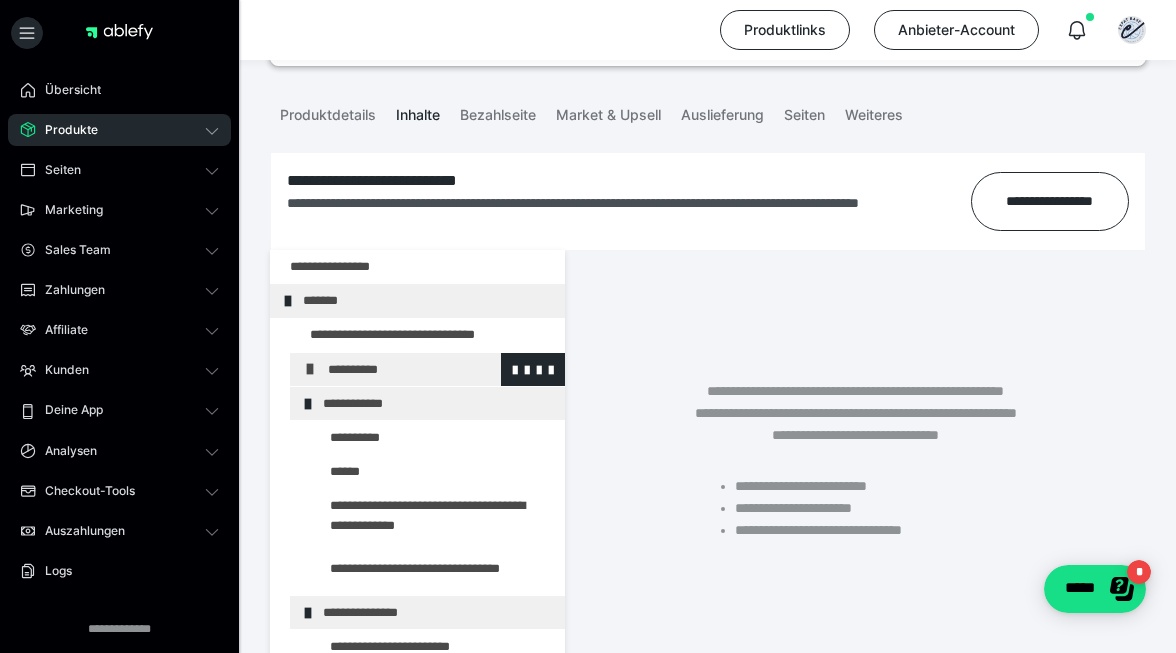 click on "**********" at bounding box center [441, 369] 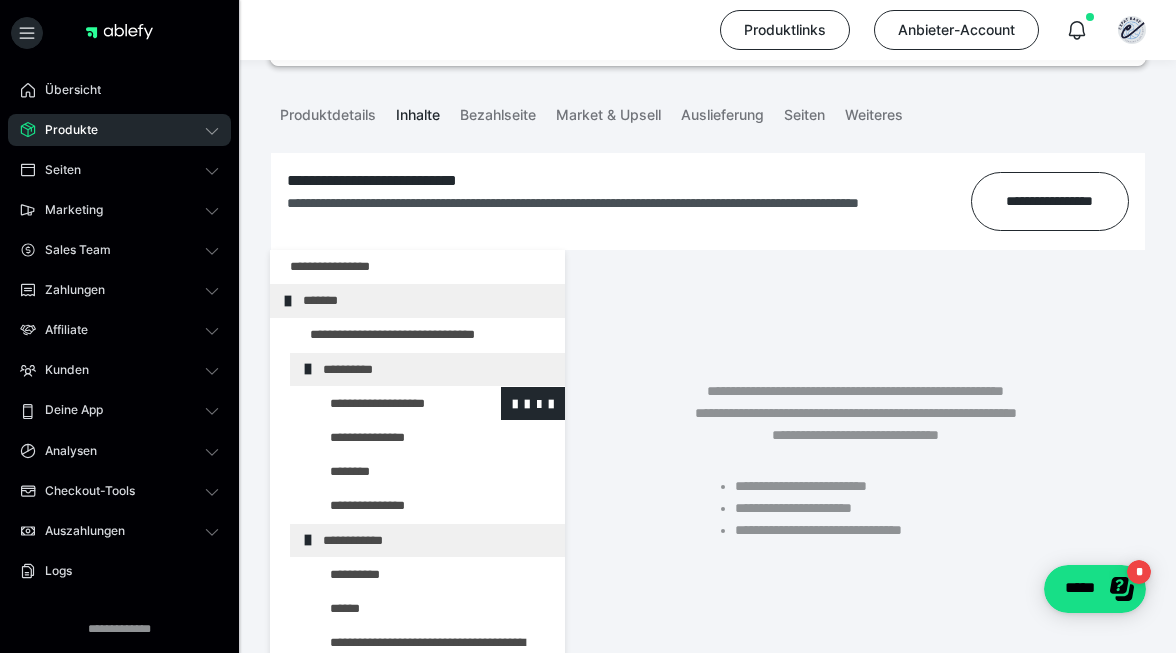 click at bounding box center (385, 403) 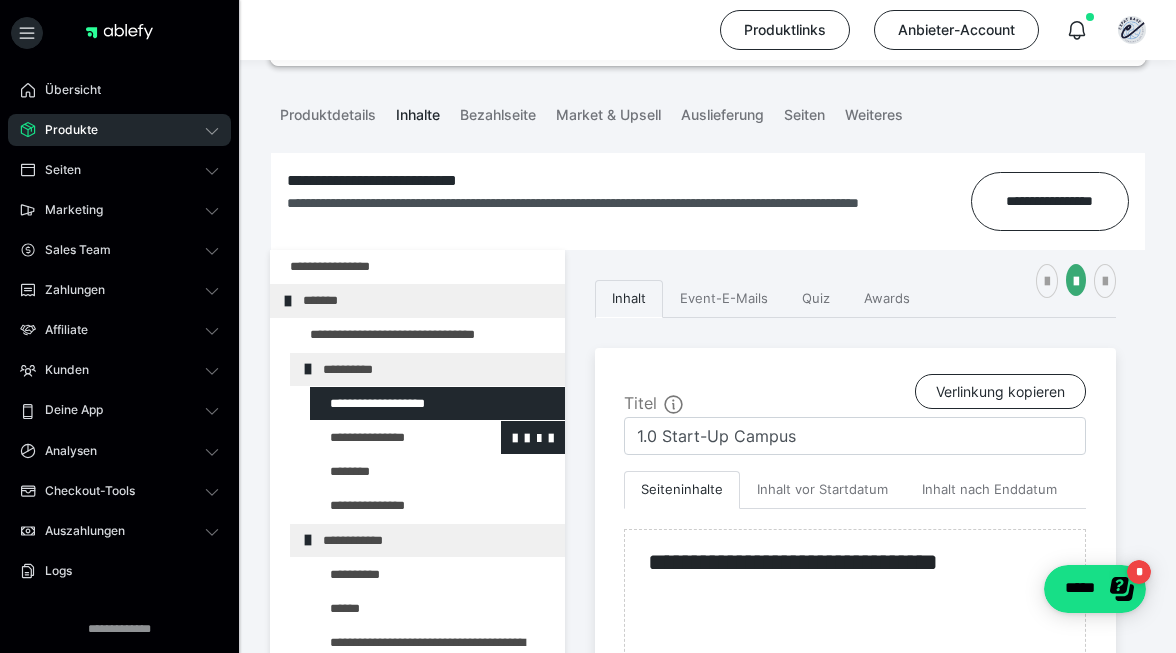 click at bounding box center (385, 437) 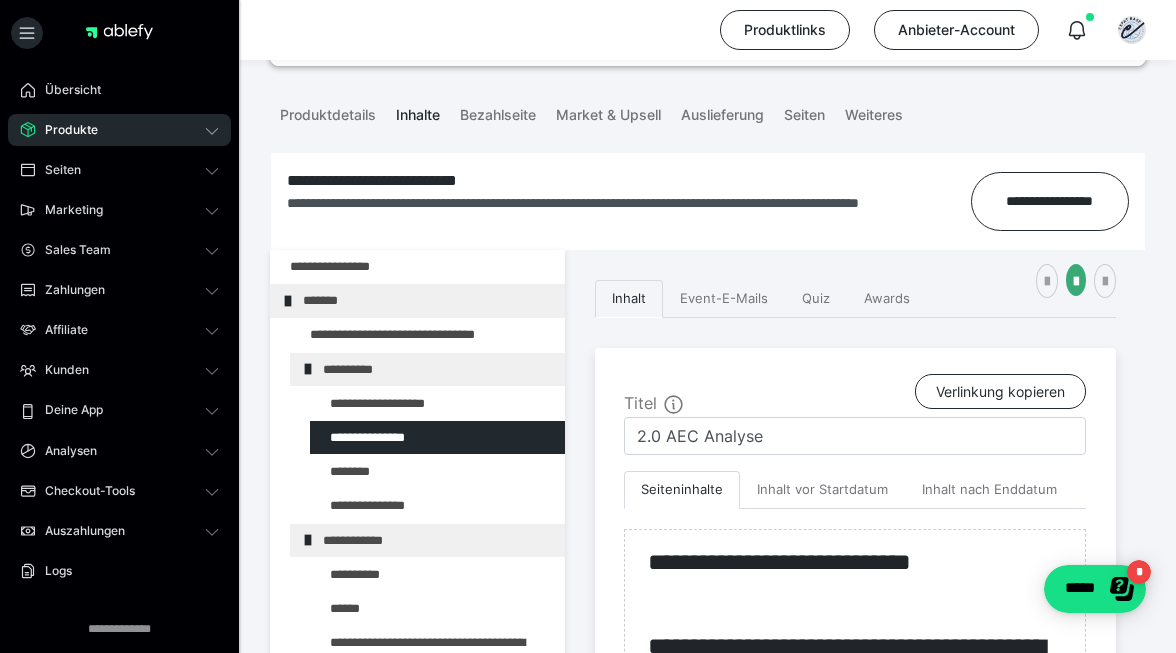 scroll, scrollTop: 0, scrollLeft: 0, axis: both 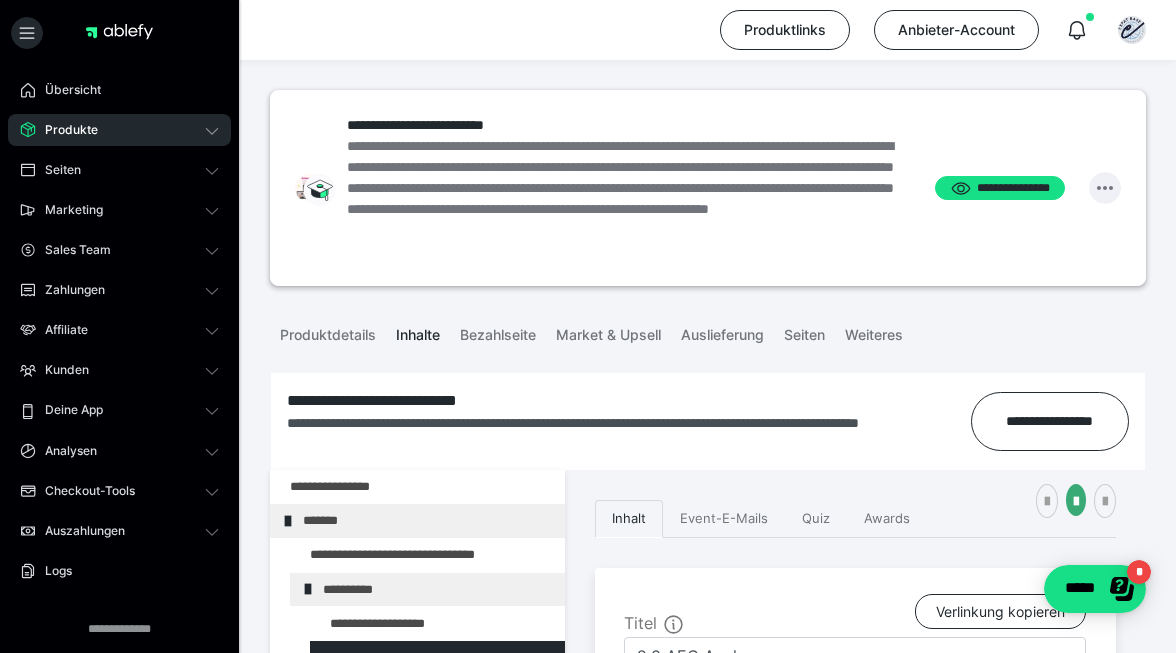 click 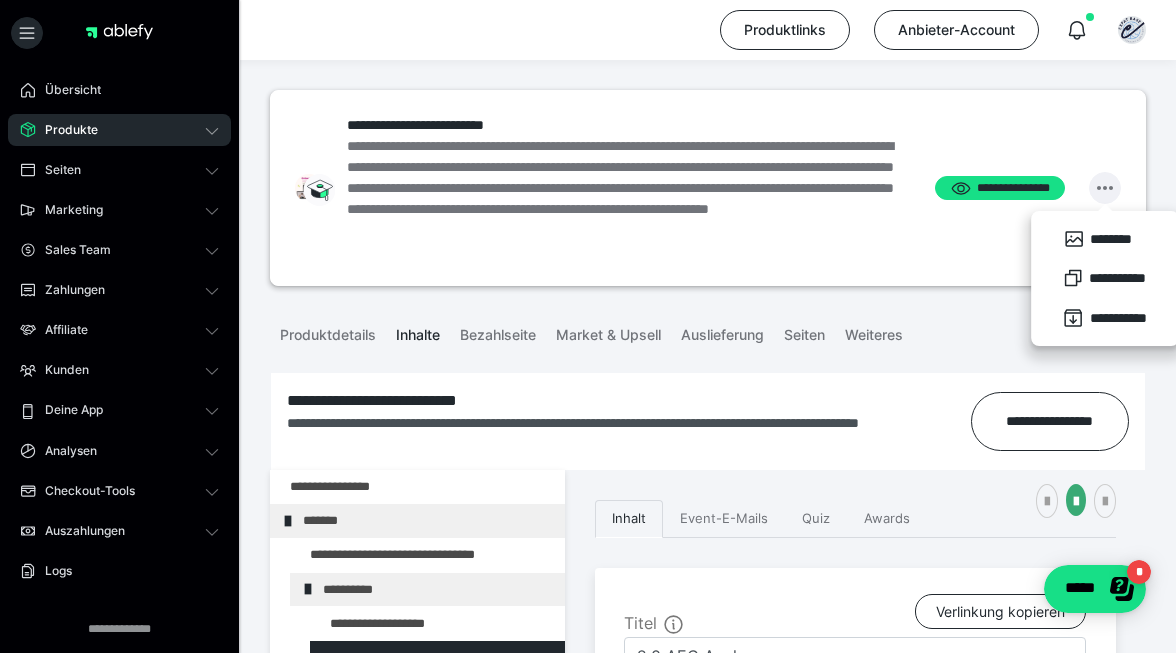 click 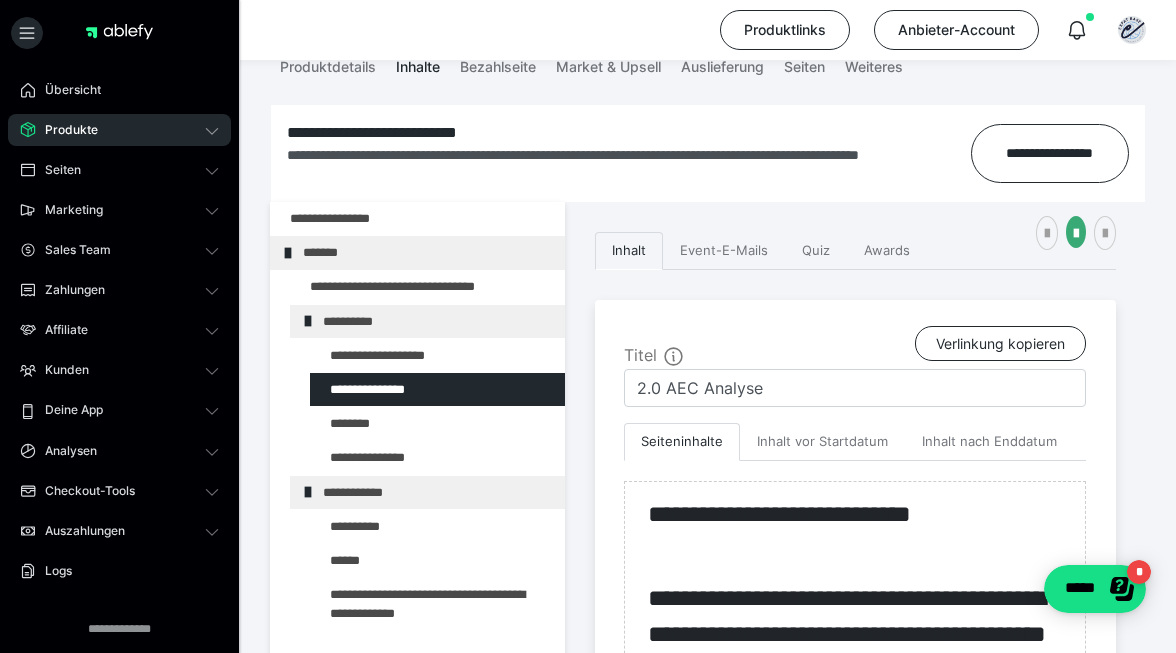 scroll, scrollTop: 290, scrollLeft: 0, axis: vertical 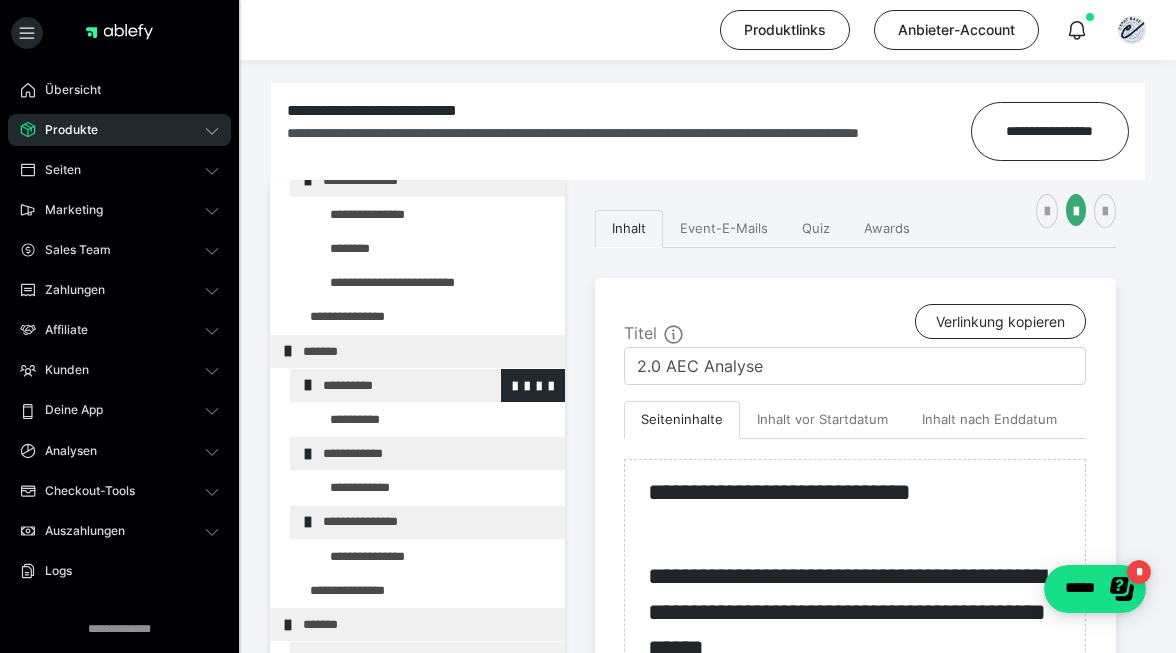 click on "**********" at bounding box center (436, 385) 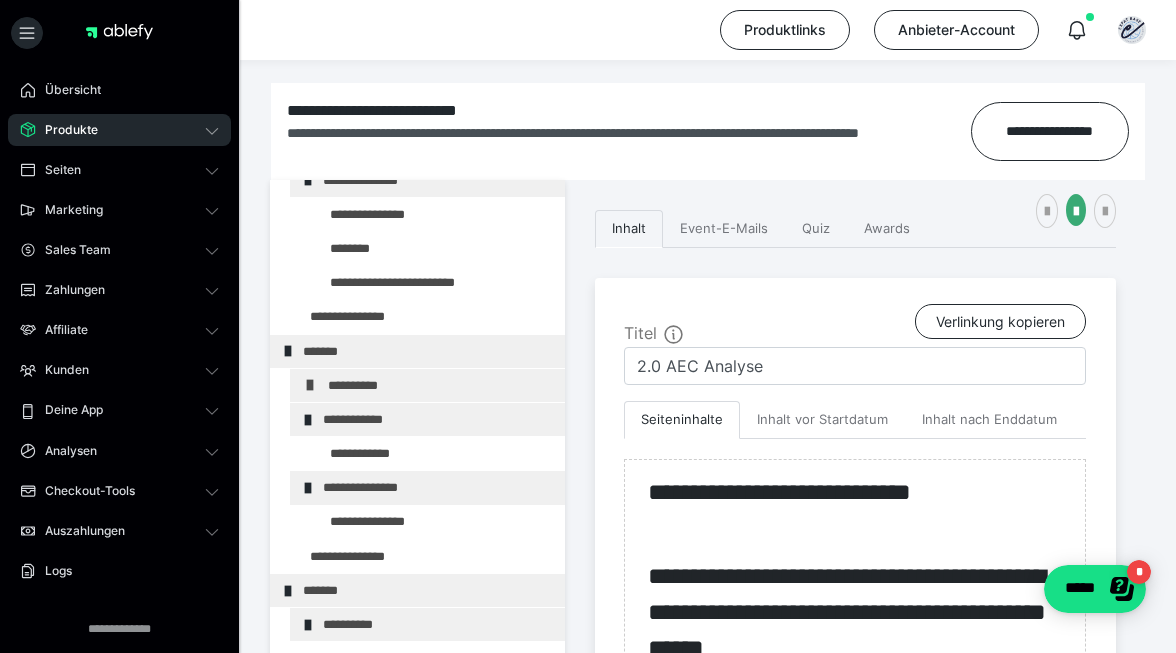 click on "**********" at bounding box center (441, 385) 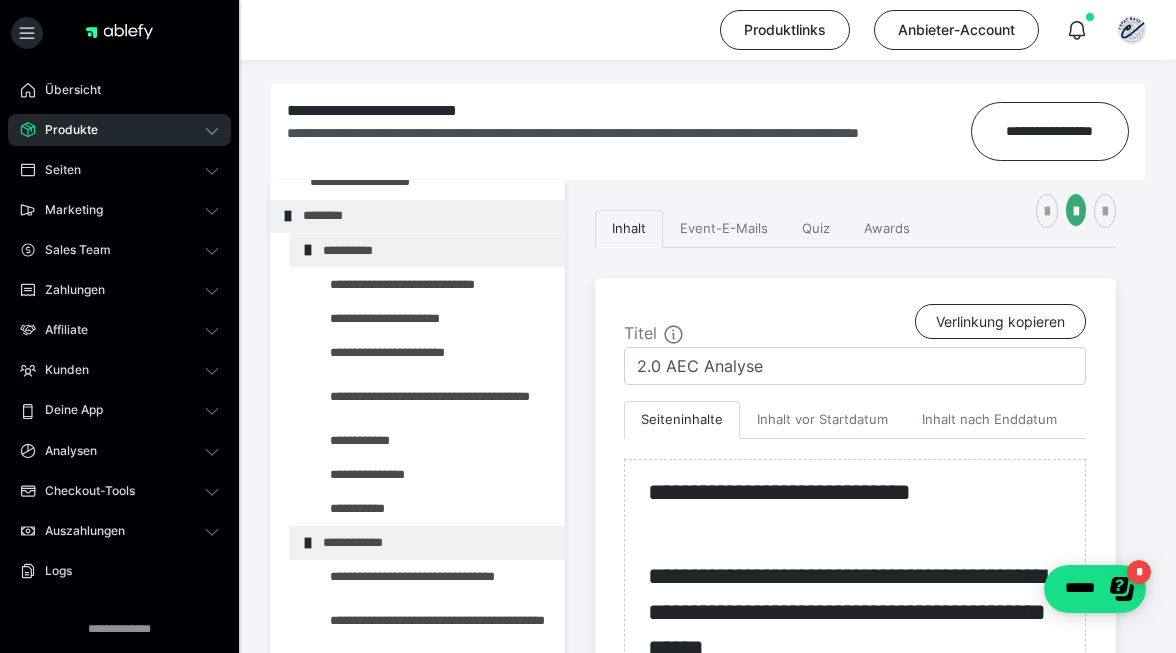 scroll, scrollTop: 2356, scrollLeft: 0, axis: vertical 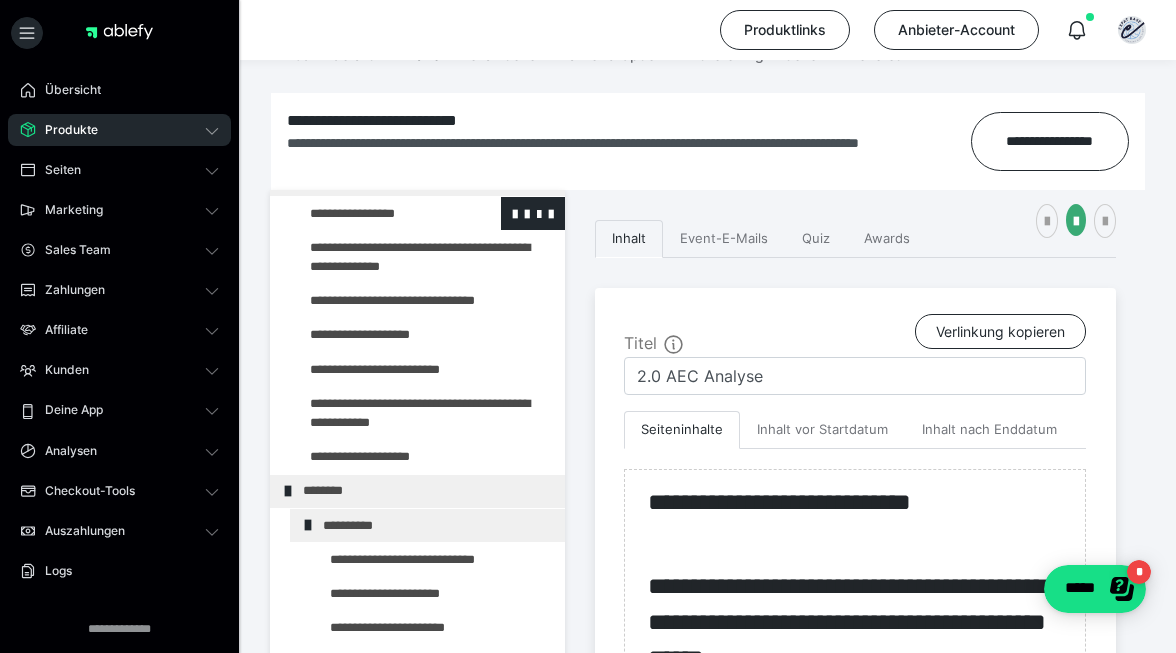 click at bounding box center [375, 213] 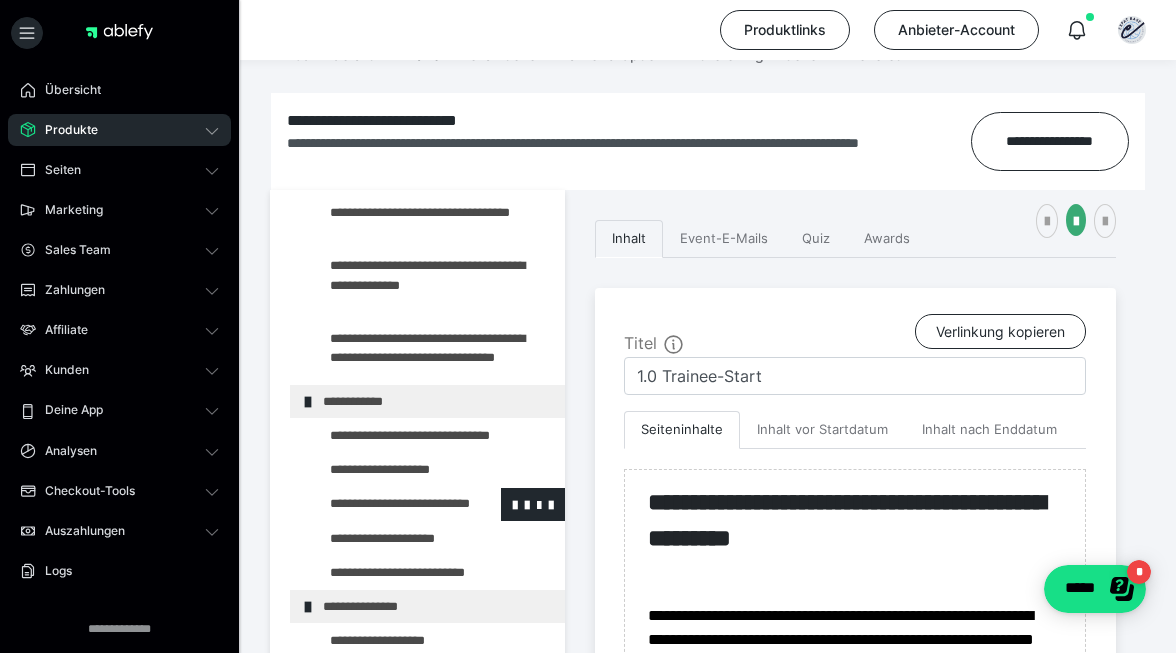 scroll, scrollTop: 1560, scrollLeft: 0, axis: vertical 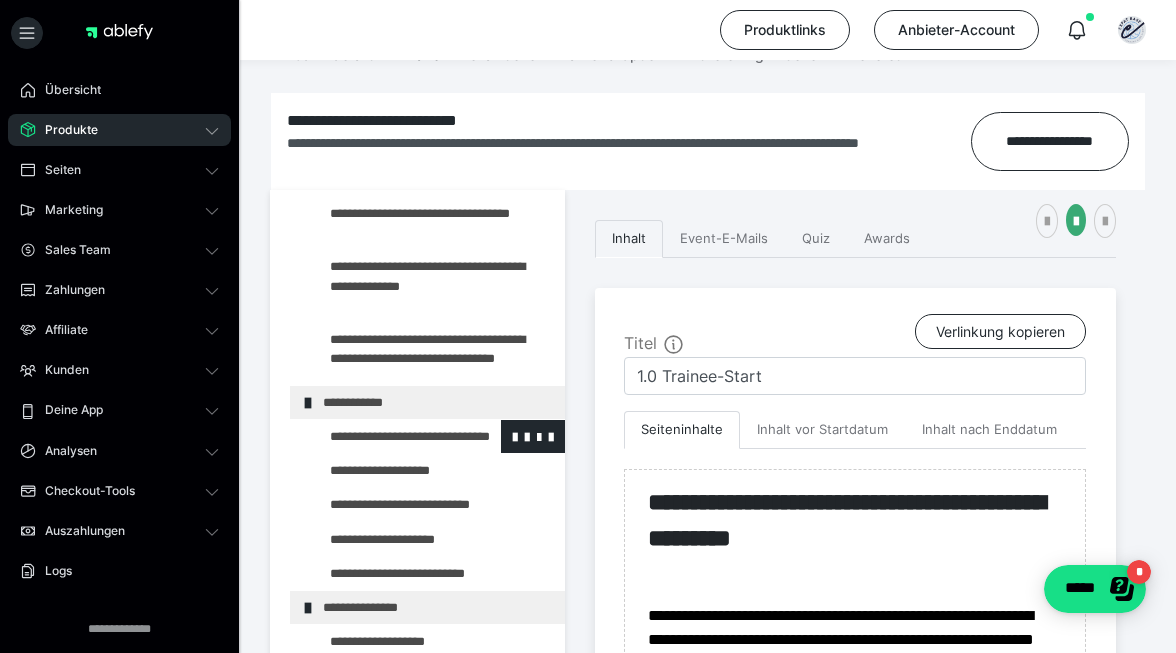 click at bounding box center [385, 436] 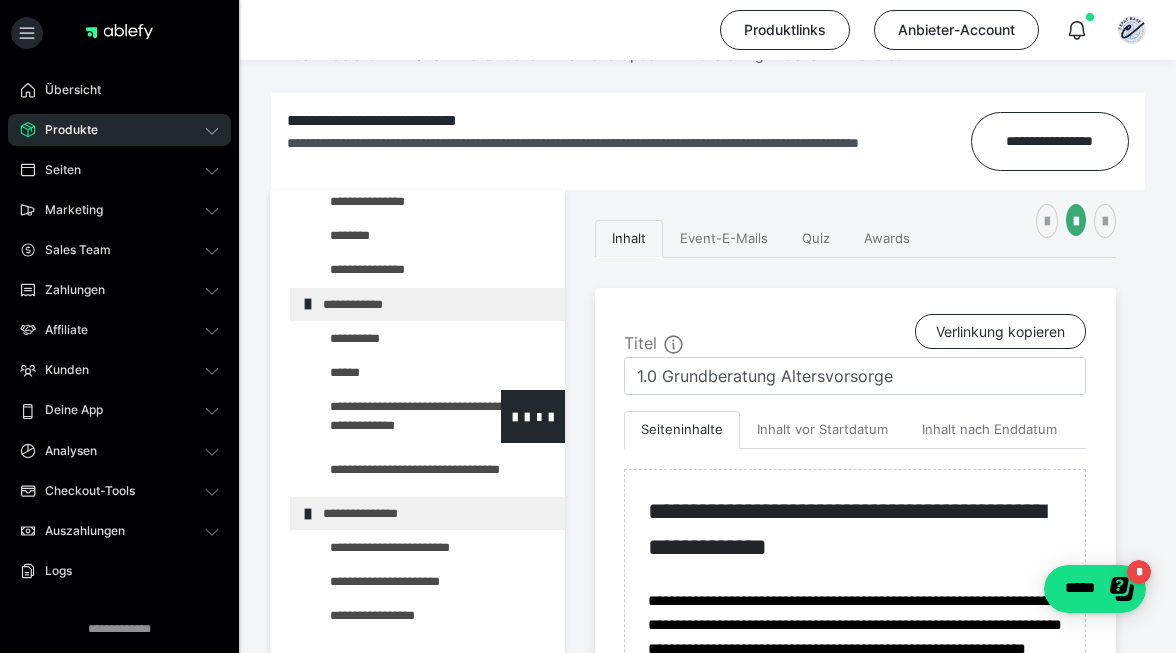 scroll, scrollTop: 172, scrollLeft: 0, axis: vertical 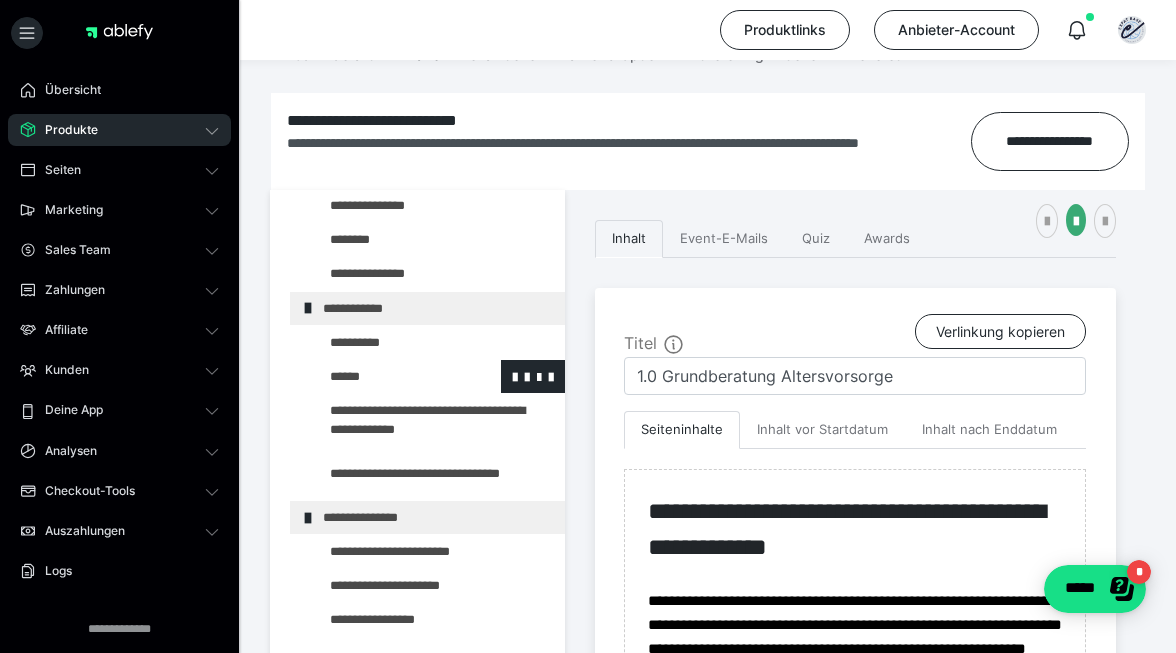 click at bounding box center (385, 376) 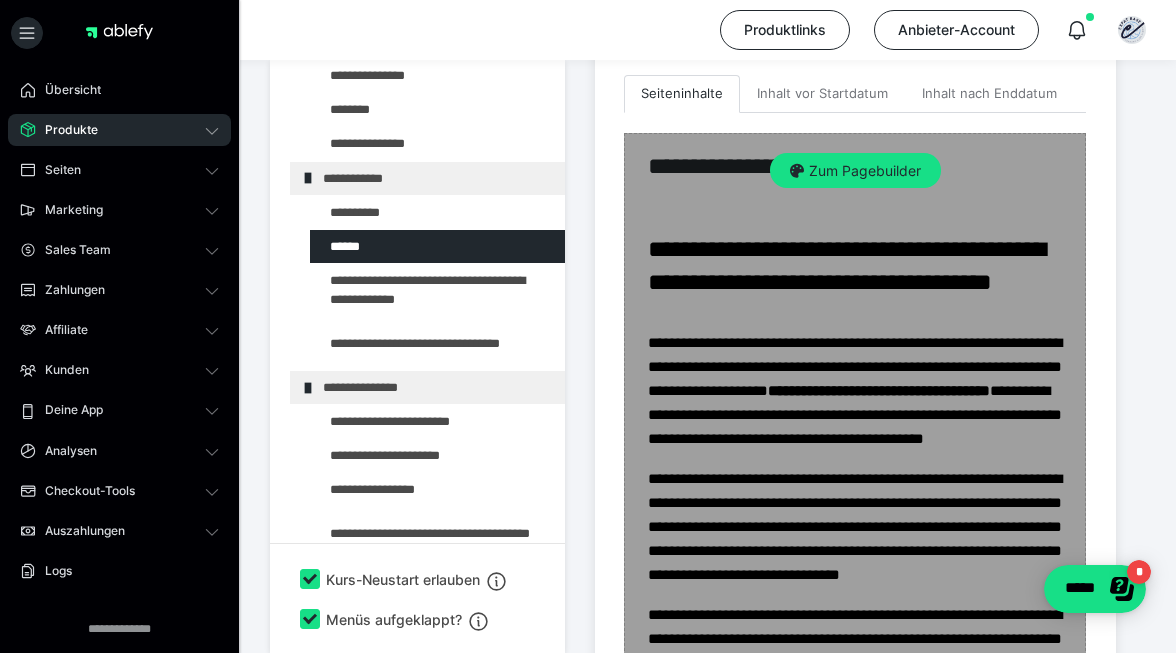 scroll, scrollTop: 604, scrollLeft: 0, axis: vertical 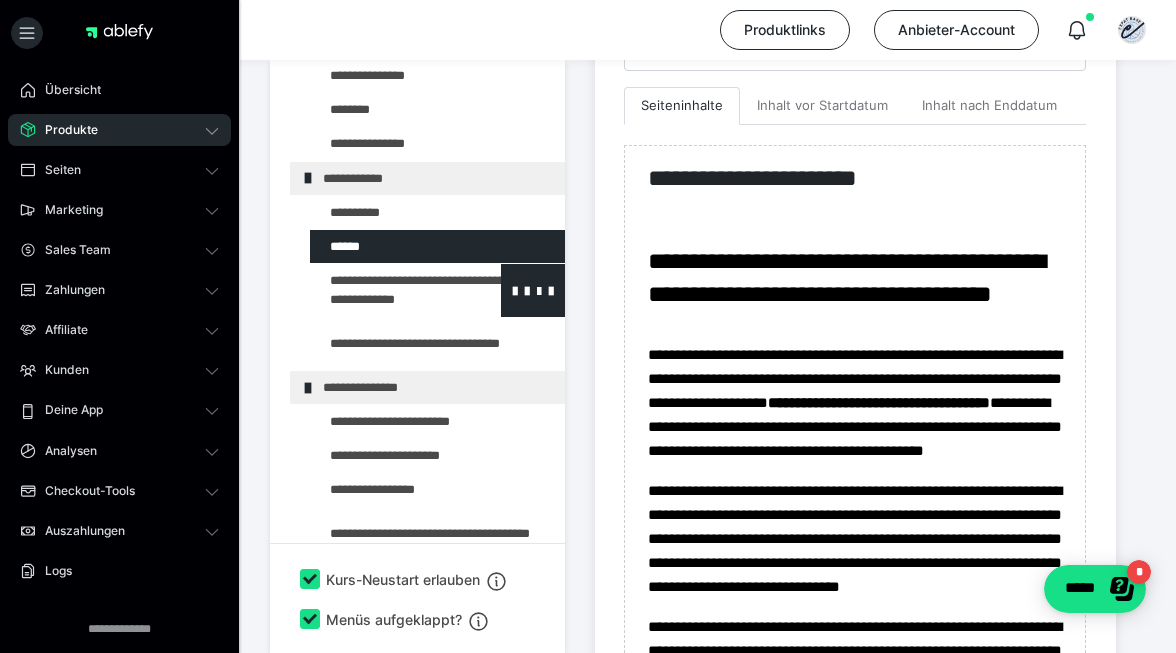 click at bounding box center (385, 290) 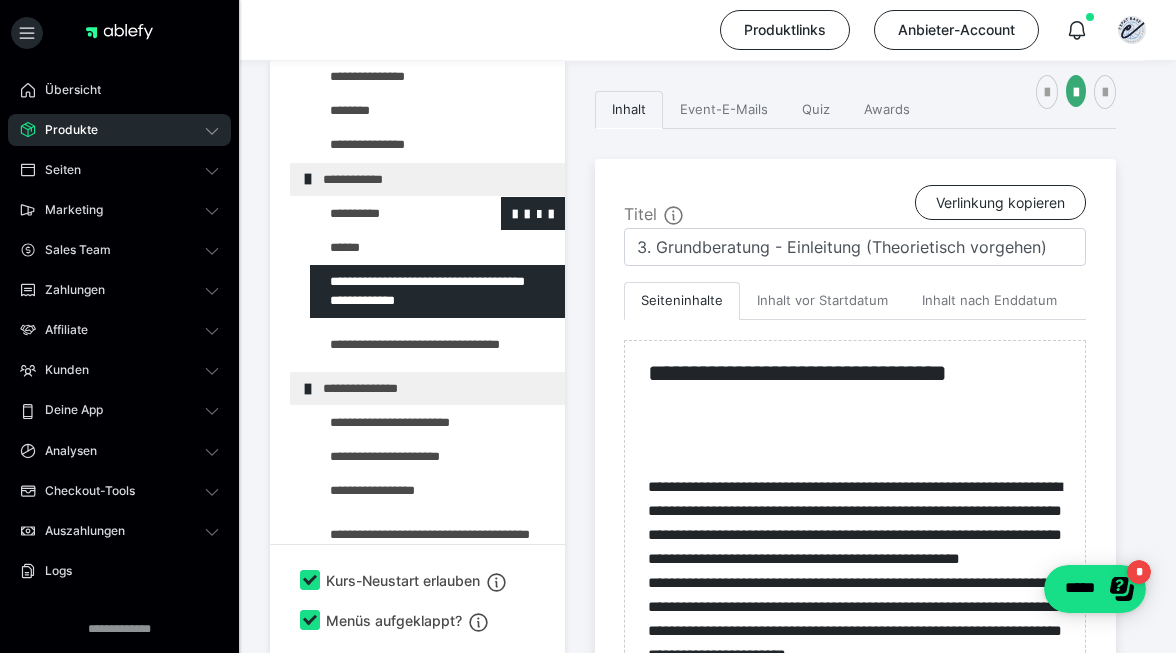 click at bounding box center (385, 213) 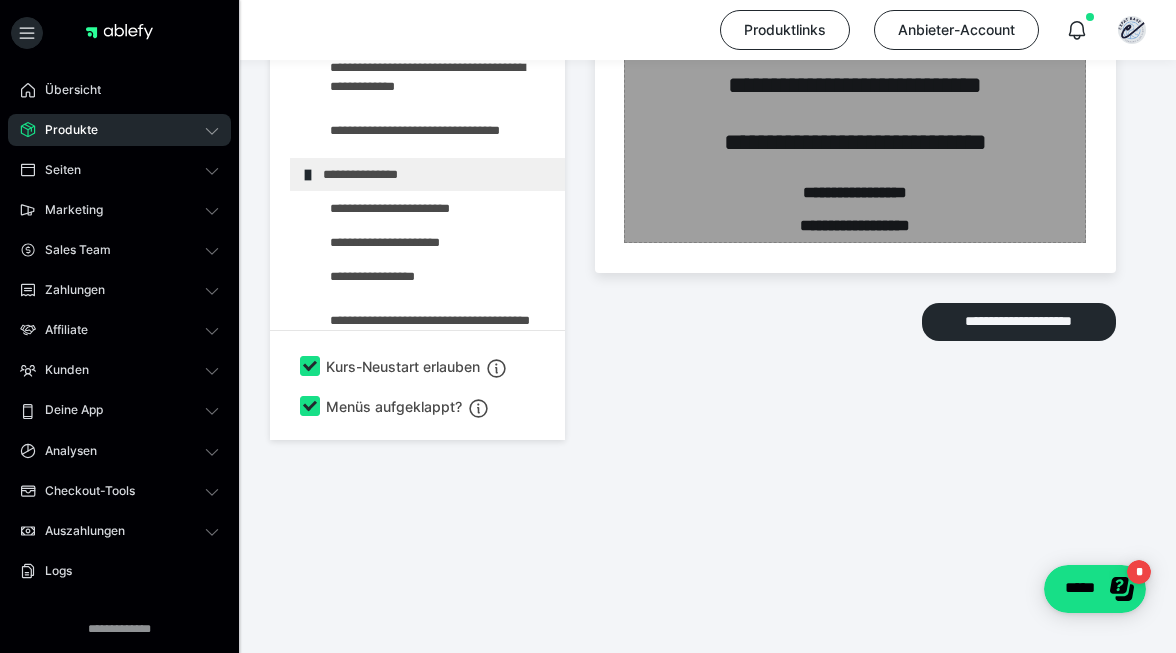 scroll, scrollTop: 1665, scrollLeft: 0, axis: vertical 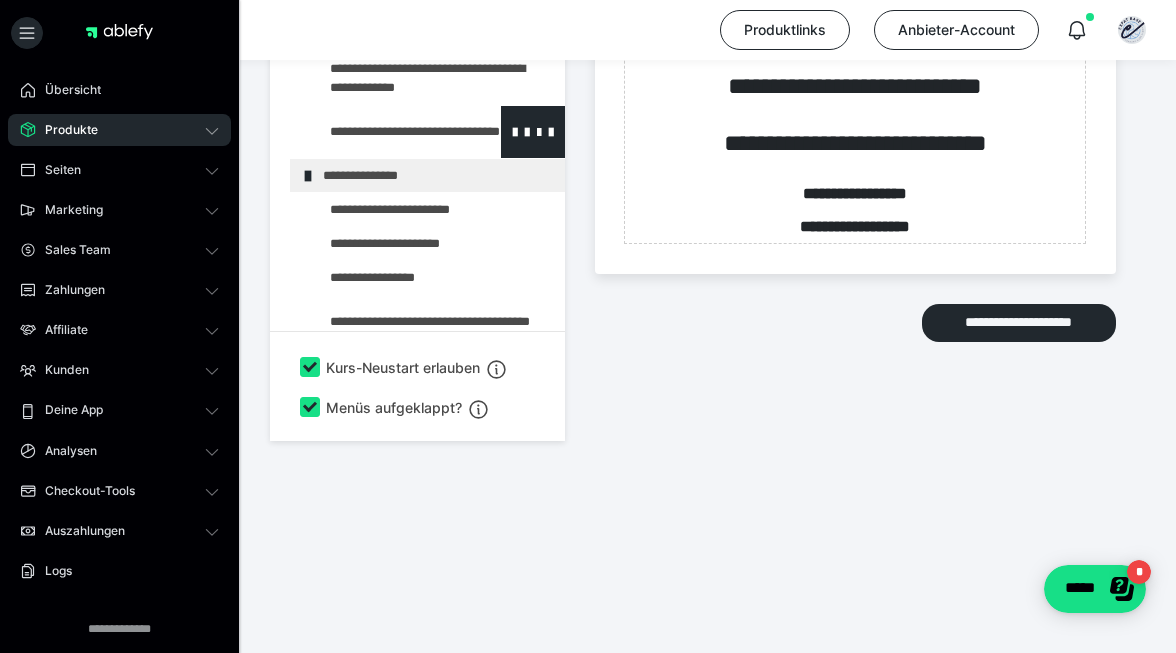 click at bounding box center [385, 132] 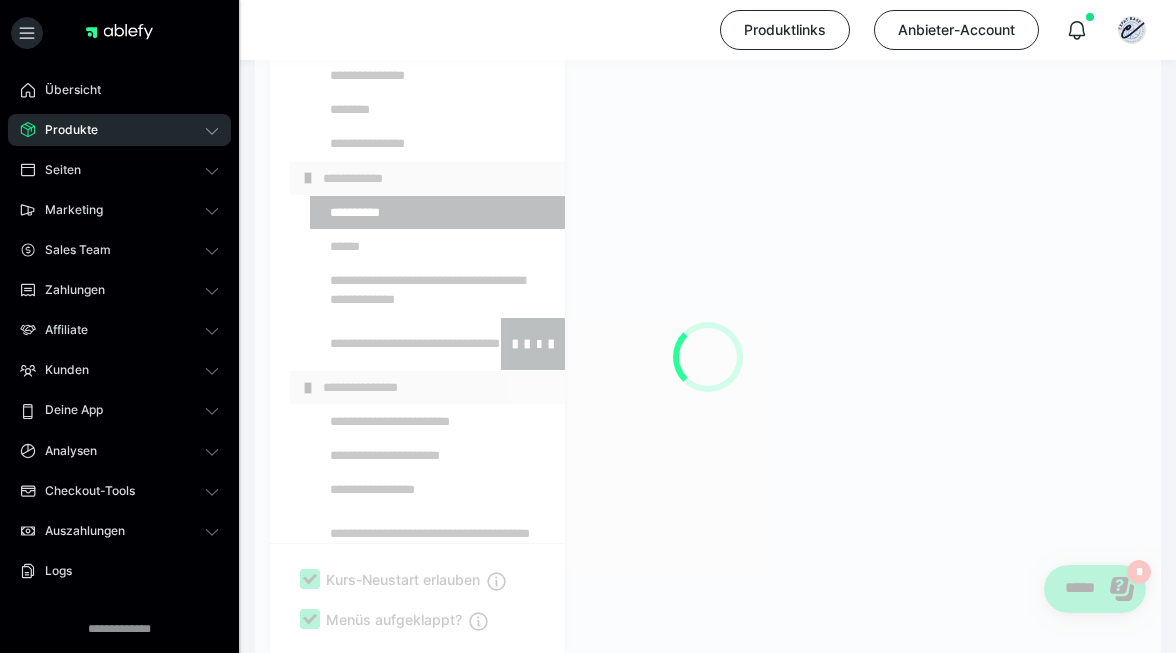 scroll, scrollTop: 409, scrollLeft: 0, axis: vertical 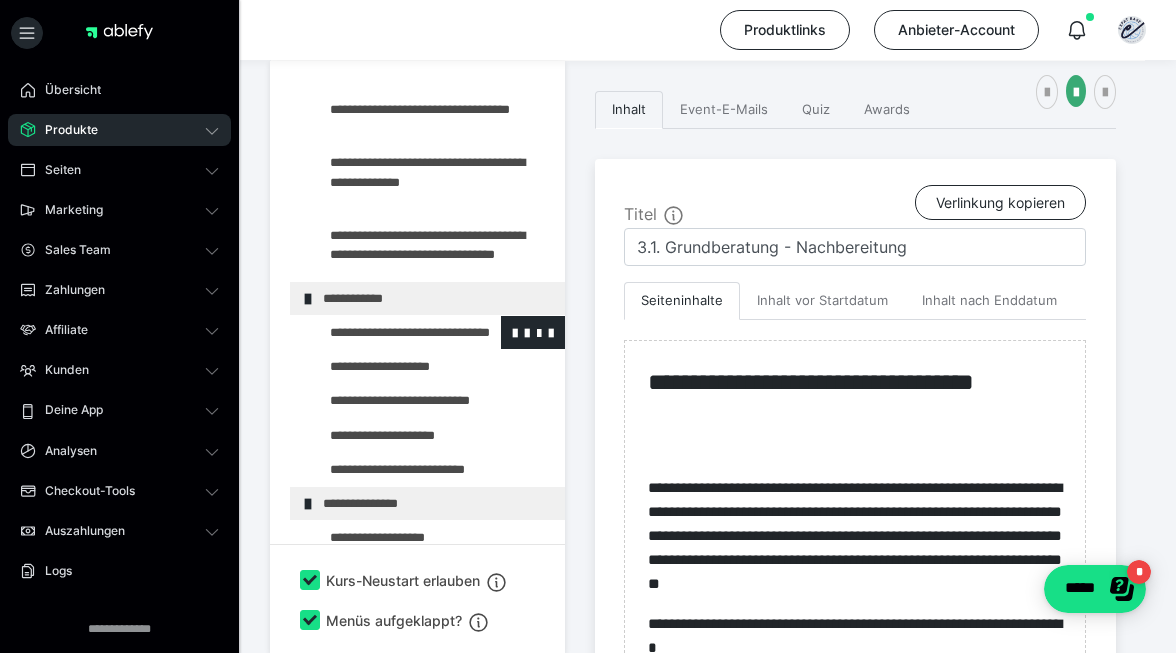 click at bounding box center [385, 332] 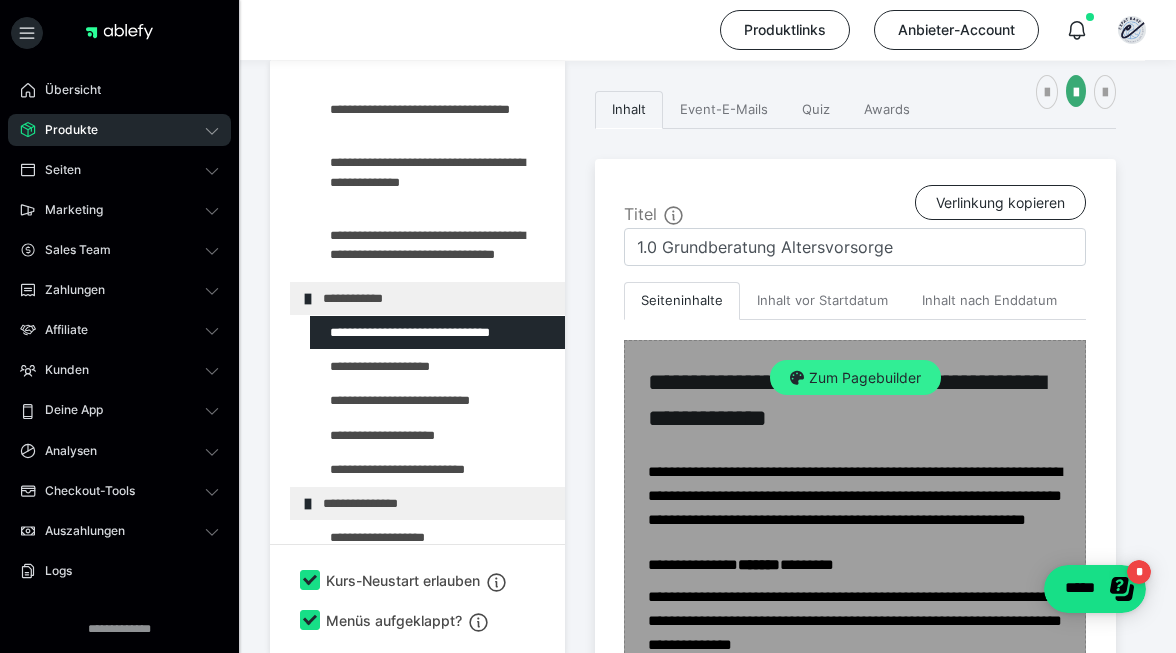 click on "Zum Pagebuilder" at bounding box center [855, 378] 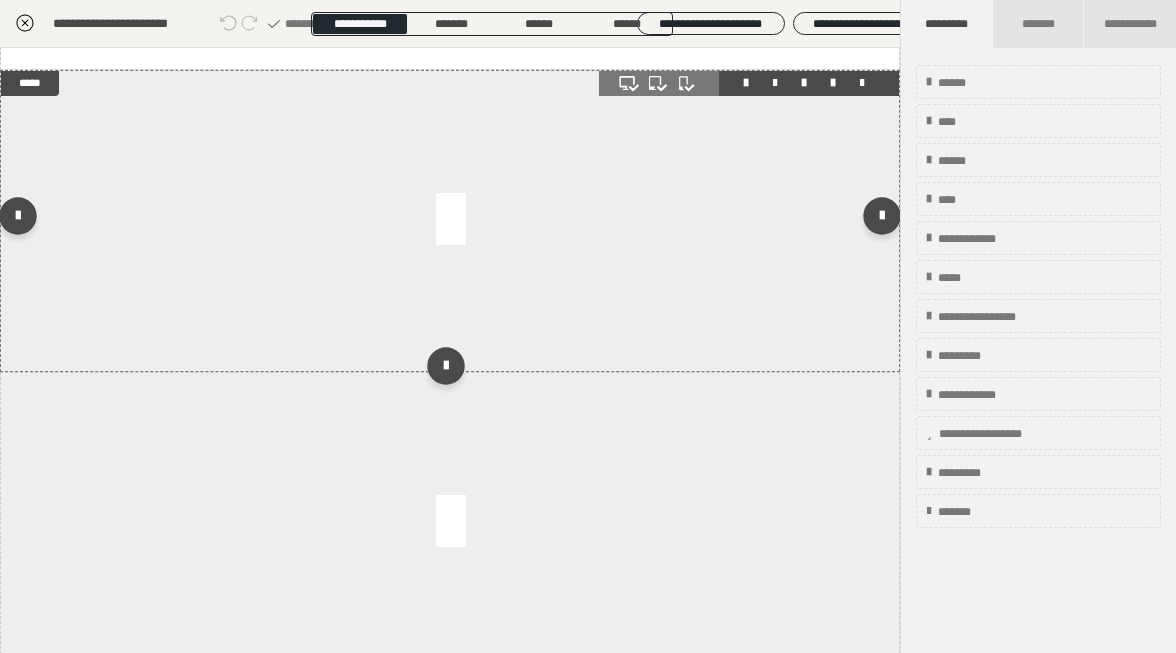 scroll, scrollTop: 1015, scrollLeft: 0, axis: vertical 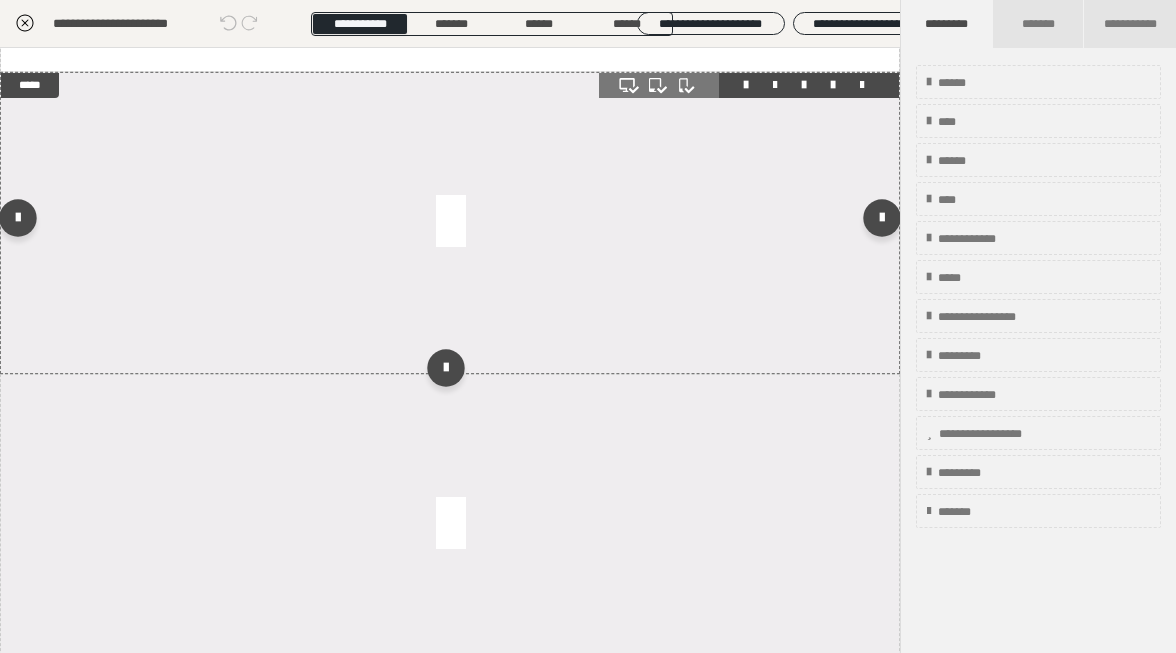 click at bounding box center (450, 223) 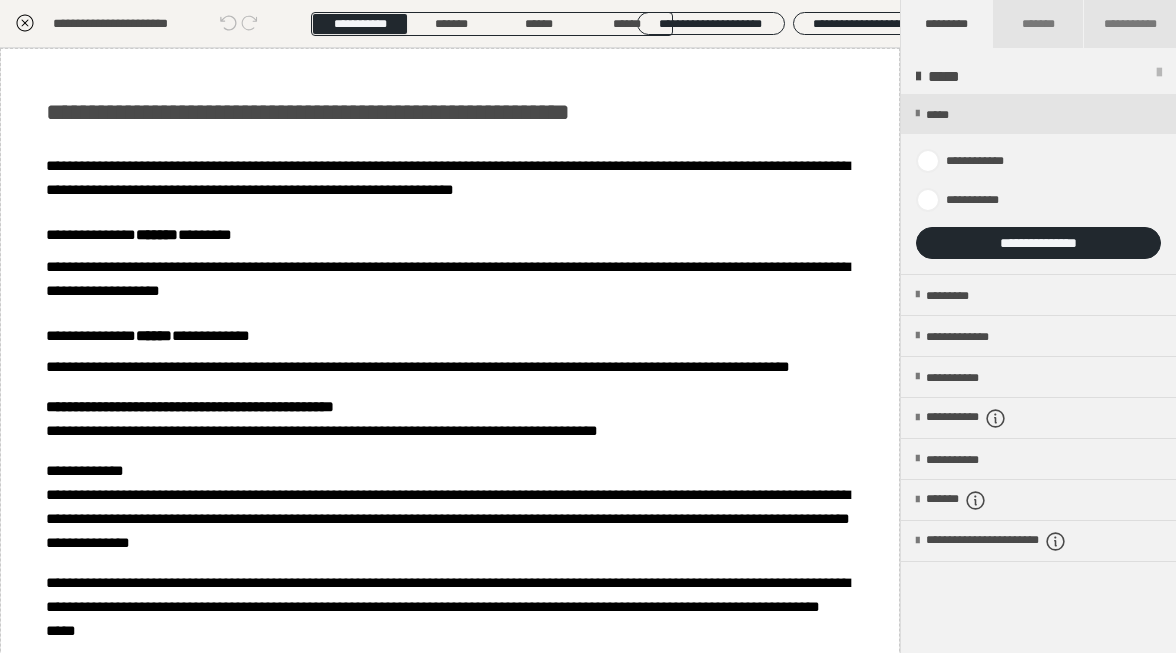 scroll, scrollTop: 0, scrollLeft: 0, axis: both 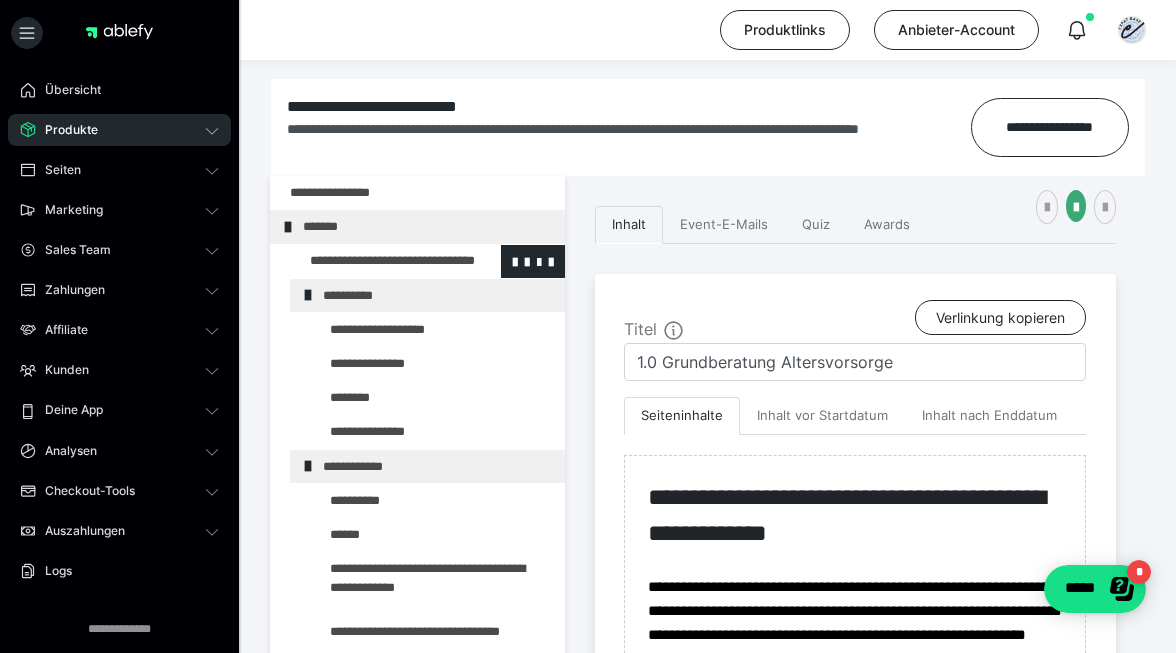 click at bounding box center [375, 261] 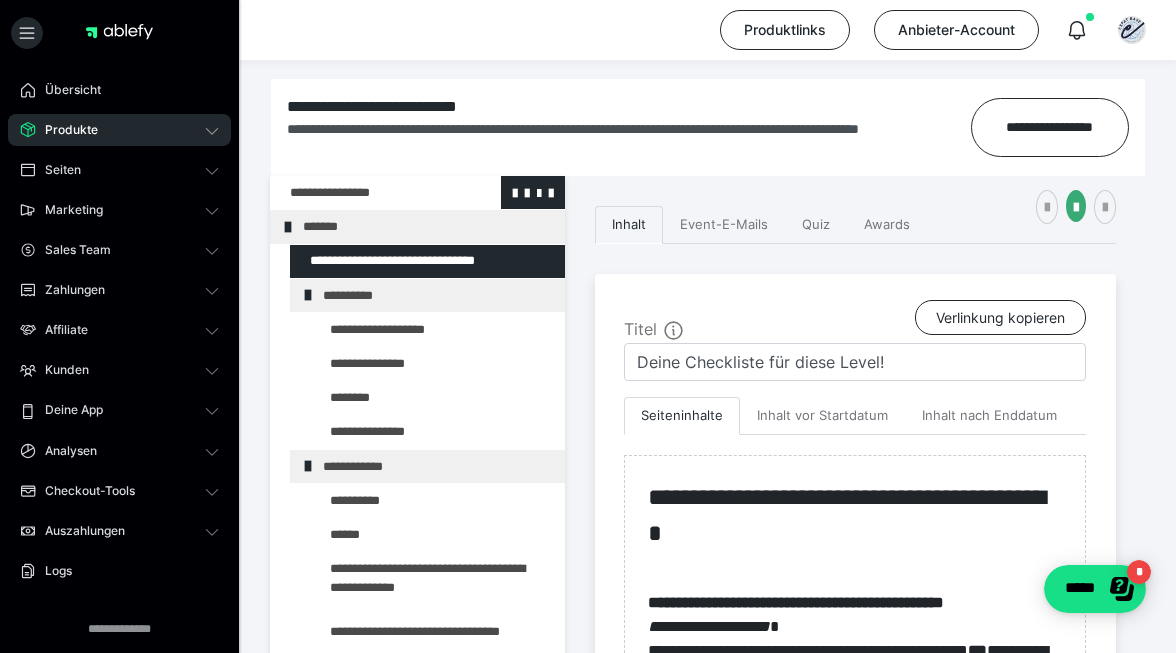 scroll, scrollTop: 0, scrollLeft: 0, axis: both 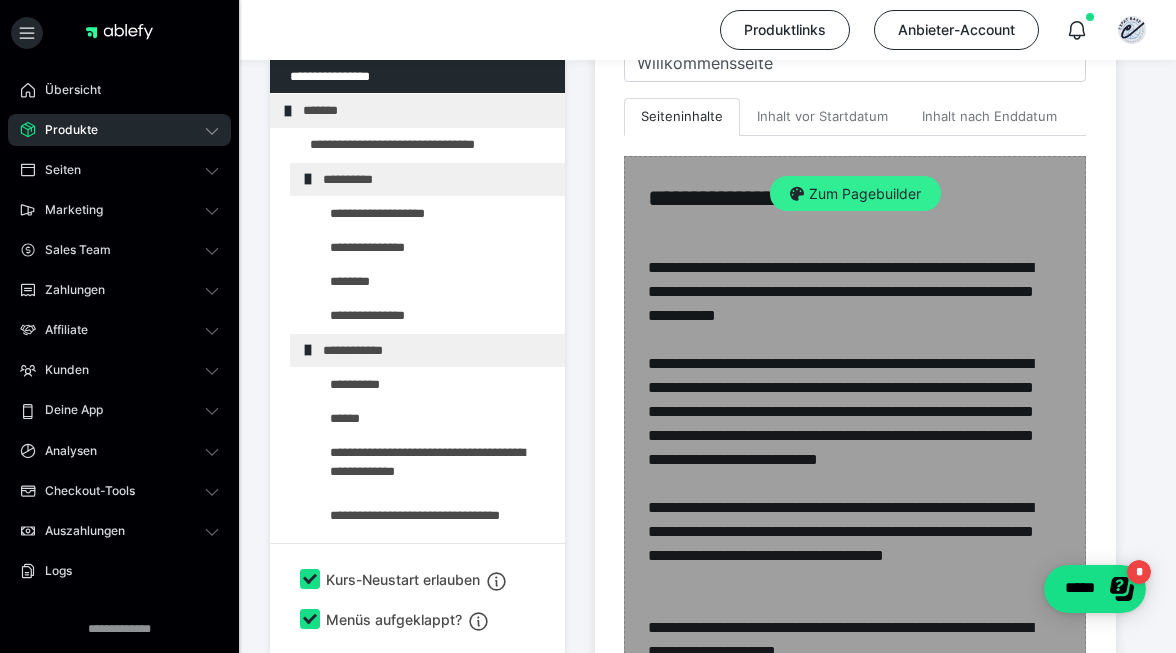 click on "Zum Pagebuilder" at bounding box center (855, 194) 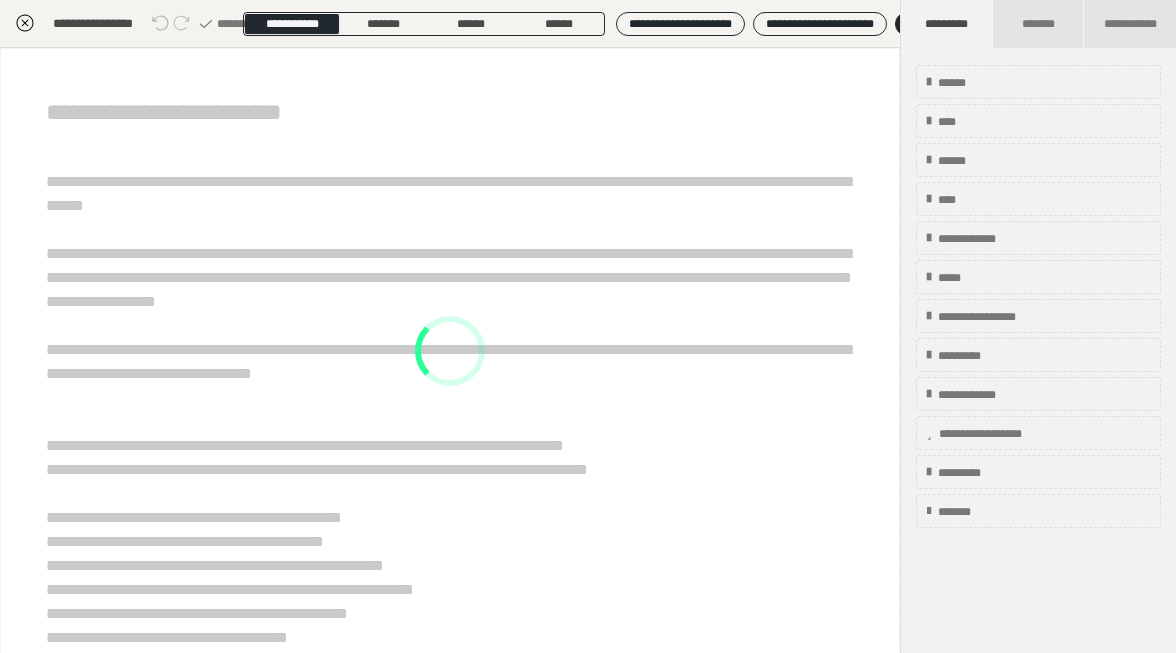 scroll, scrollTop: 409, scrollLeft: 0, axis: vertical 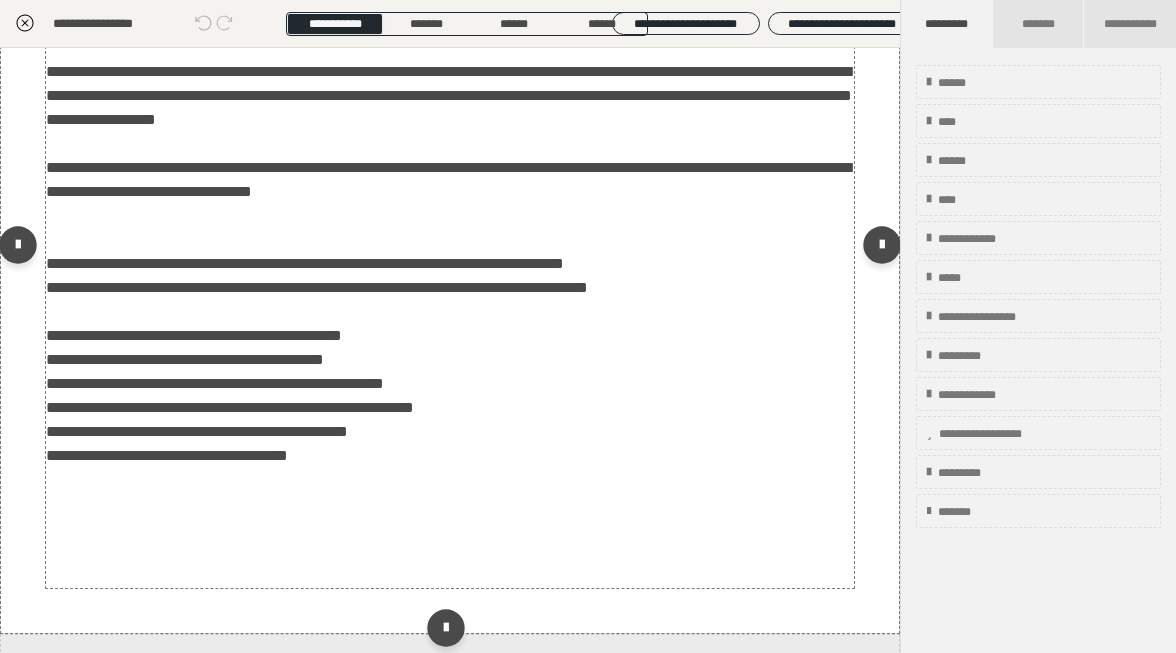 click on "**********" at bounding box center [450, 250] 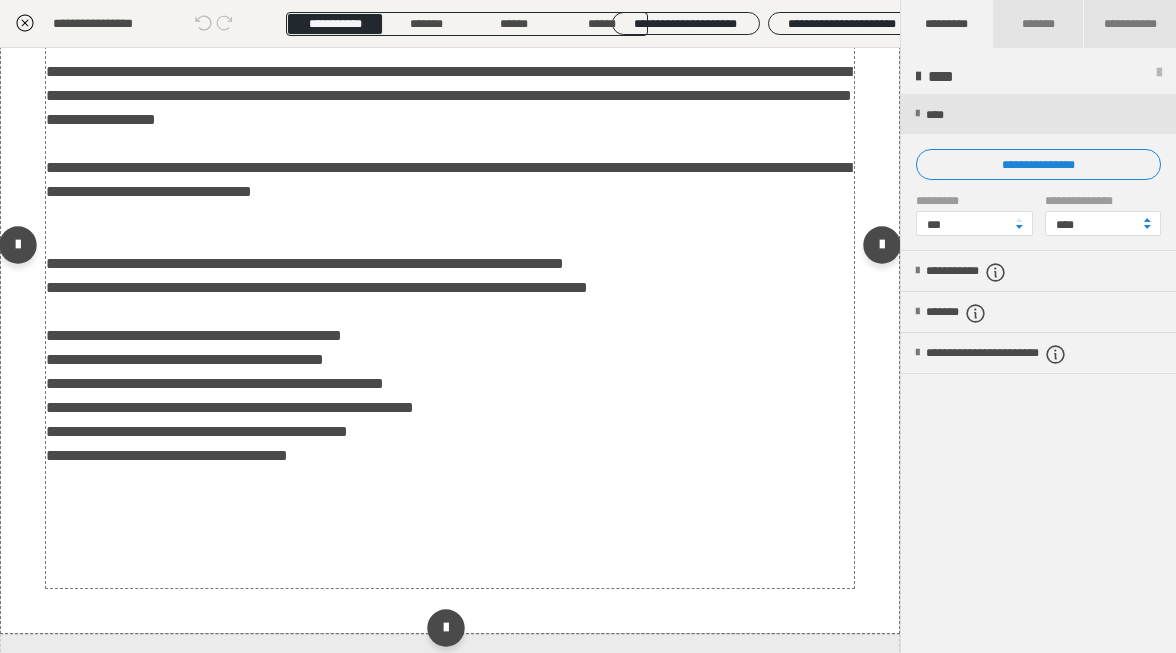click on "**********" at bounding box center [450, 250] 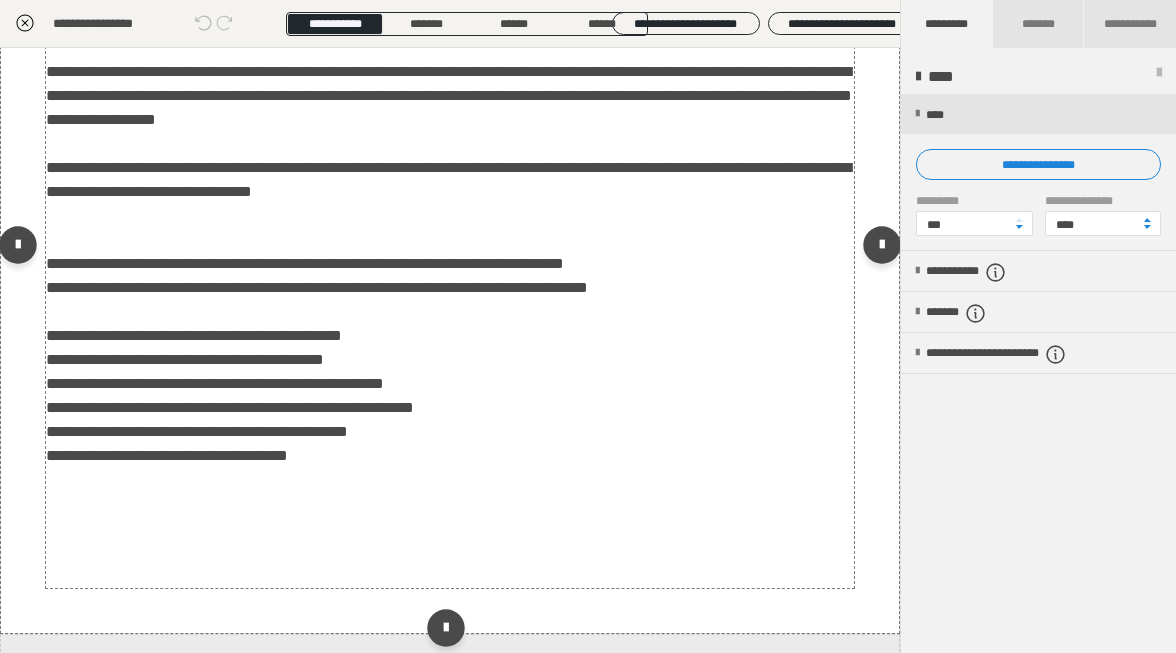 click on "**********" at bounding box center (450, 250) 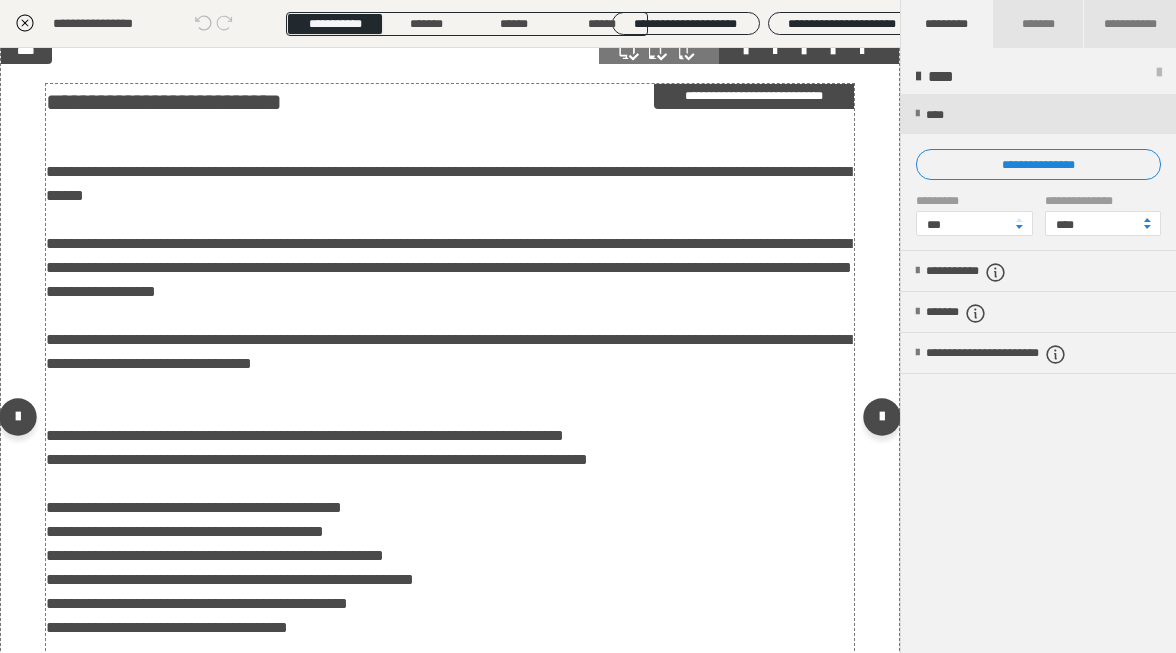 scroll, scrollTop: 10, scrollLeft: 0, axis: vertical 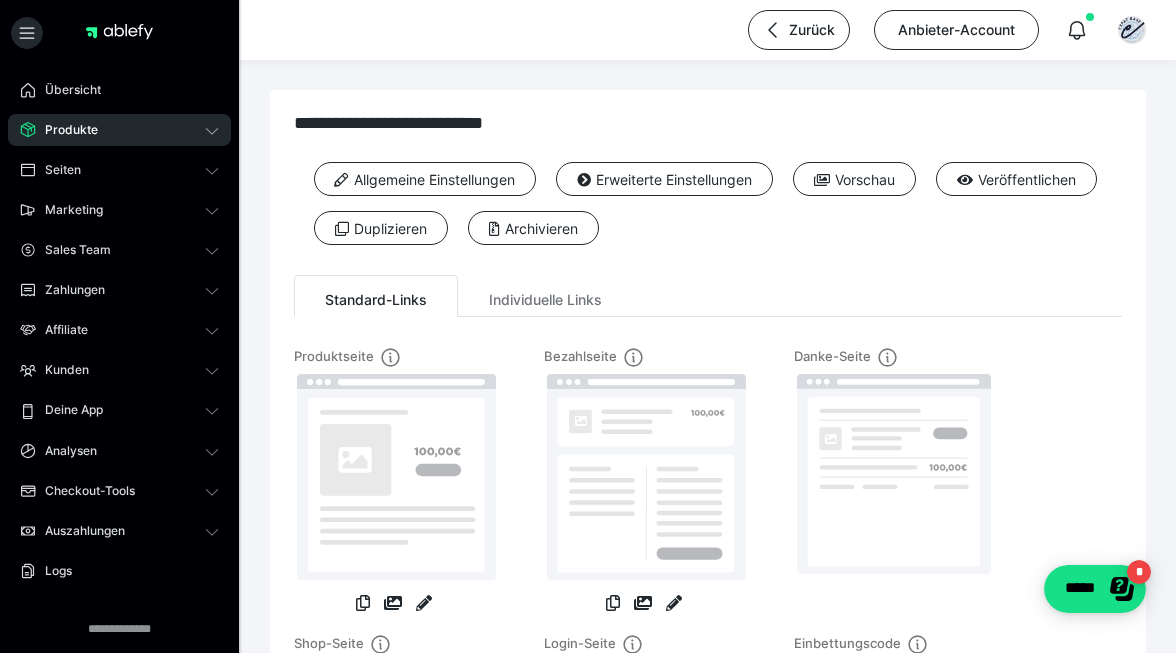 click on "Produkte" at bounding box center (119, 130) 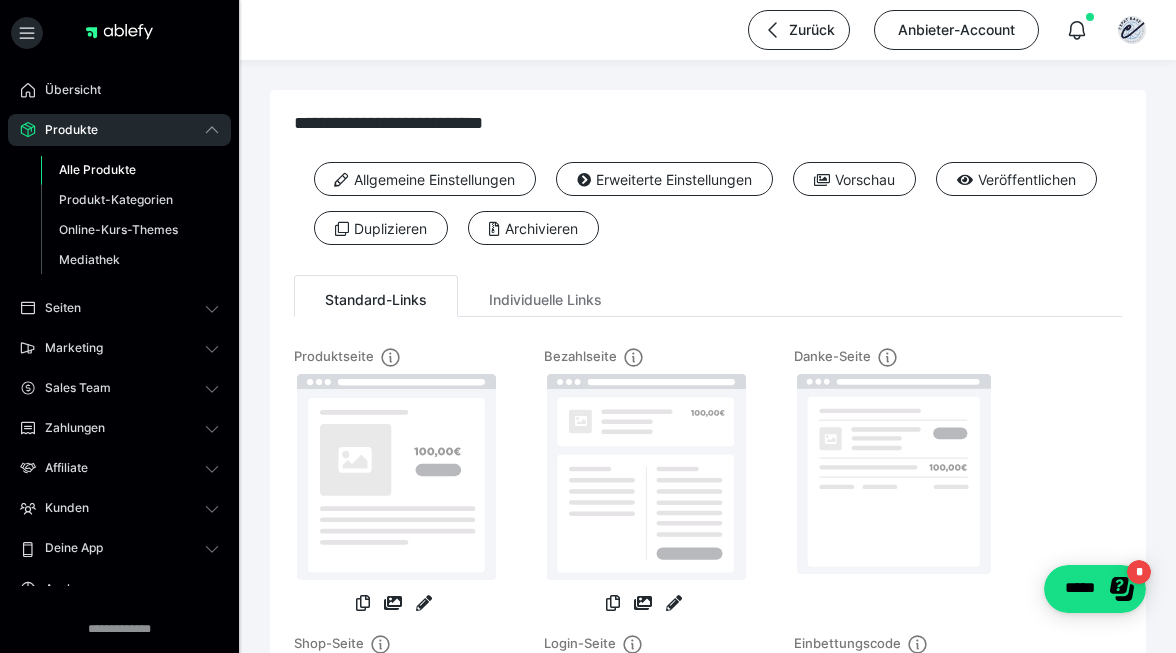 click on "Alle Produkte" at bounding box center [97, 169] 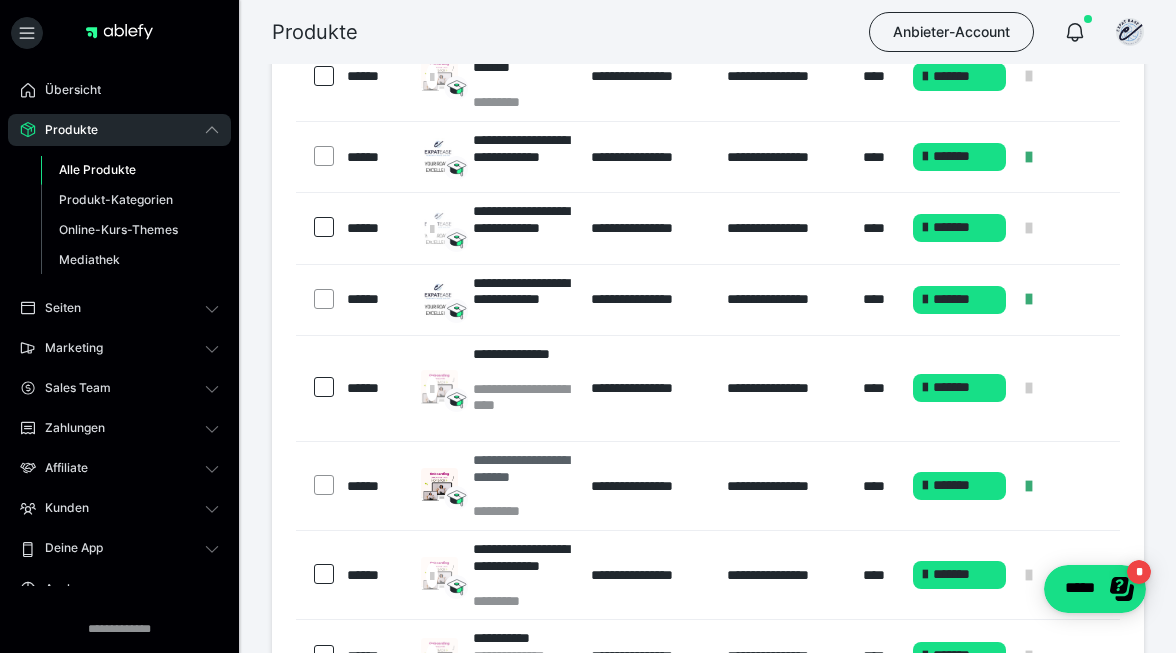 scroll, scrollTop: 204, scrollLeft: 0, axis: vertical 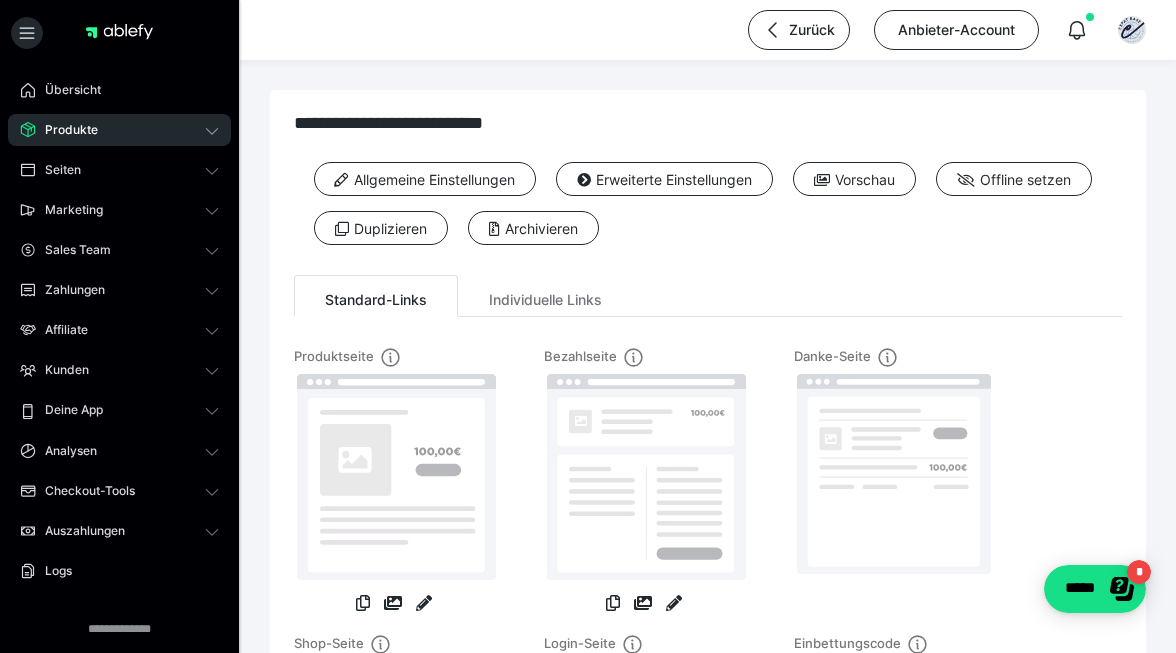 click on "**********" at bounding box center [708, 194] 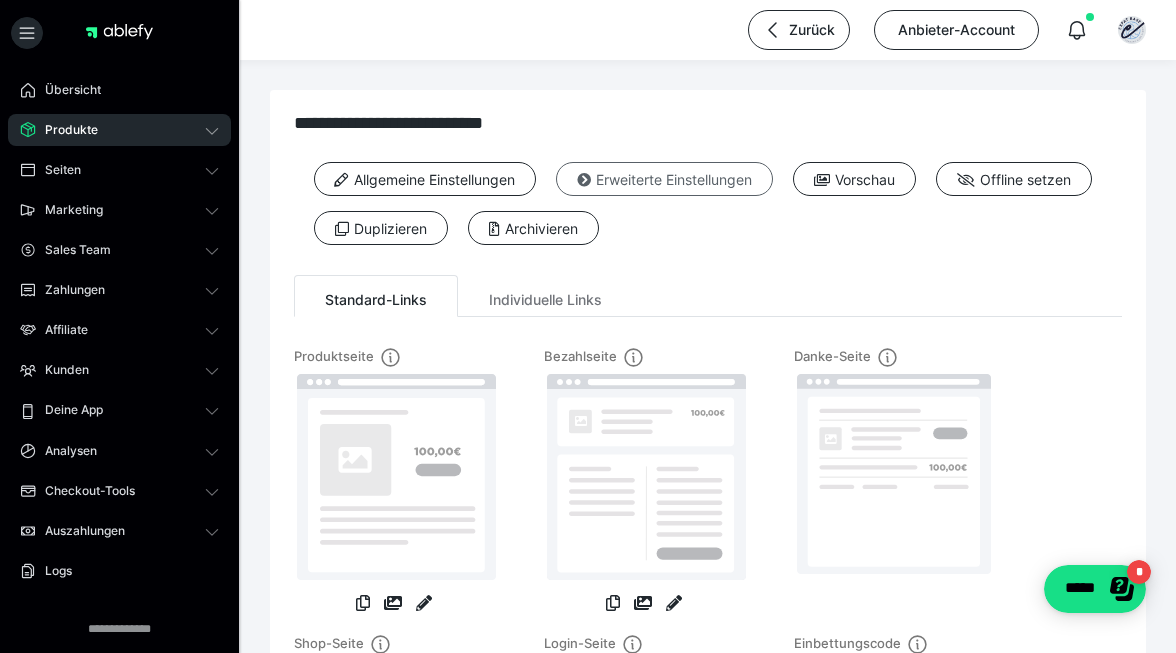 click on "Erweiterte Einstellungen" at bounding box center [664, 179] 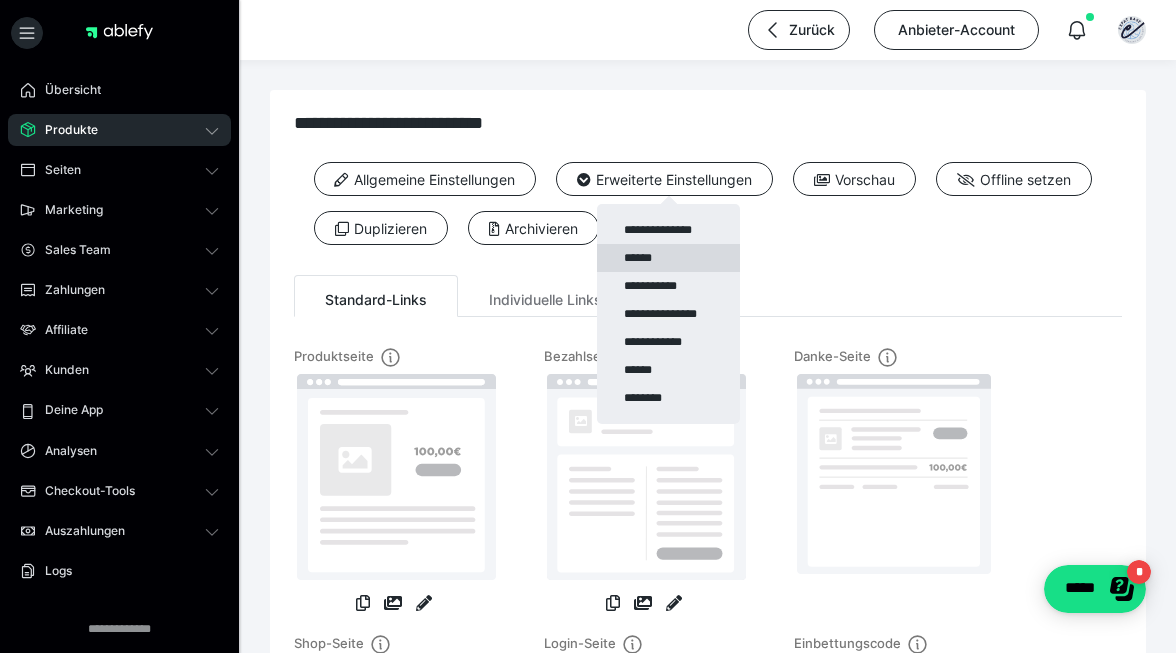 click on "******" at bounding box center [668, 258] 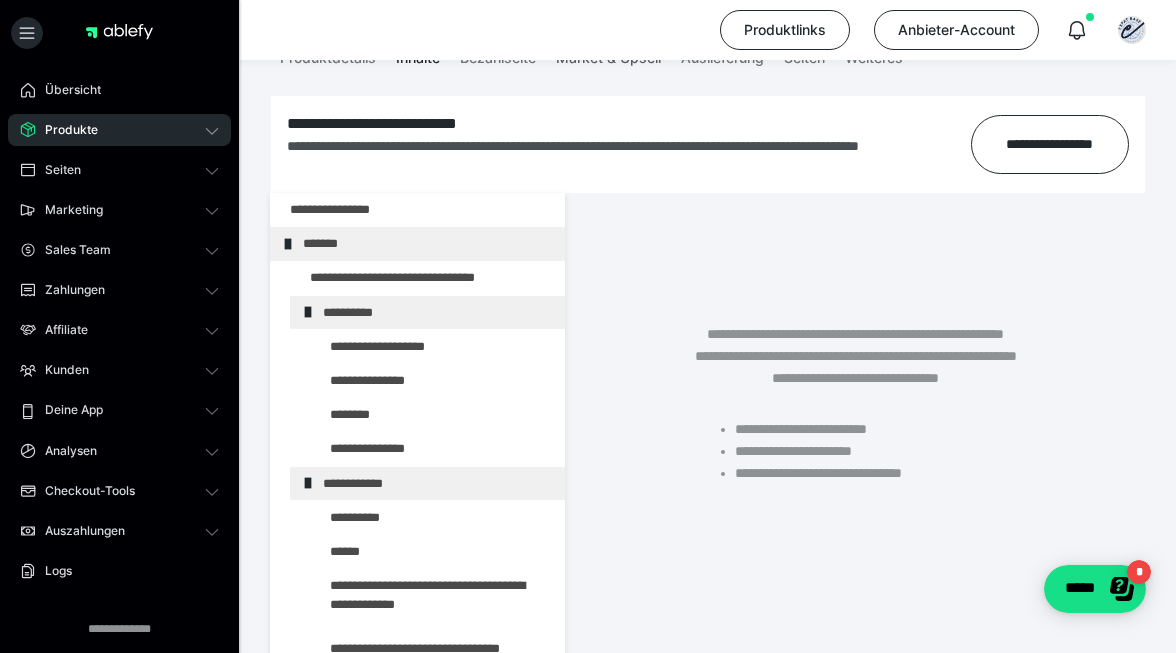 scroll, scrollTop: 280, scrollLeft: 0, axis: vertical 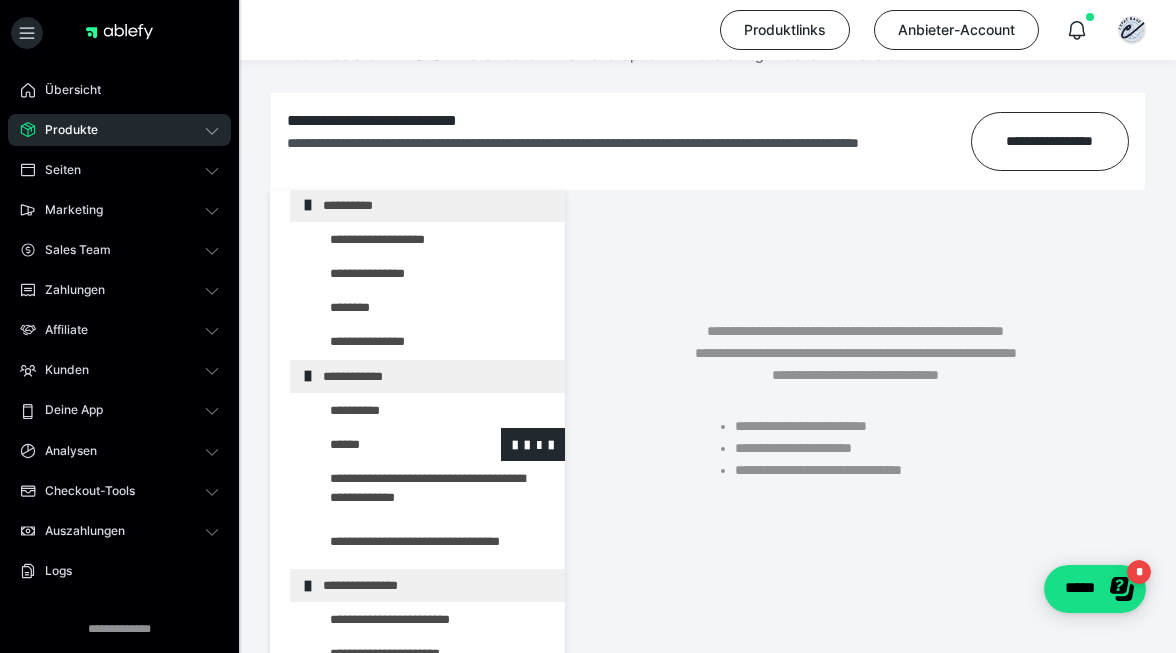 click at bounding box center [385, 444] 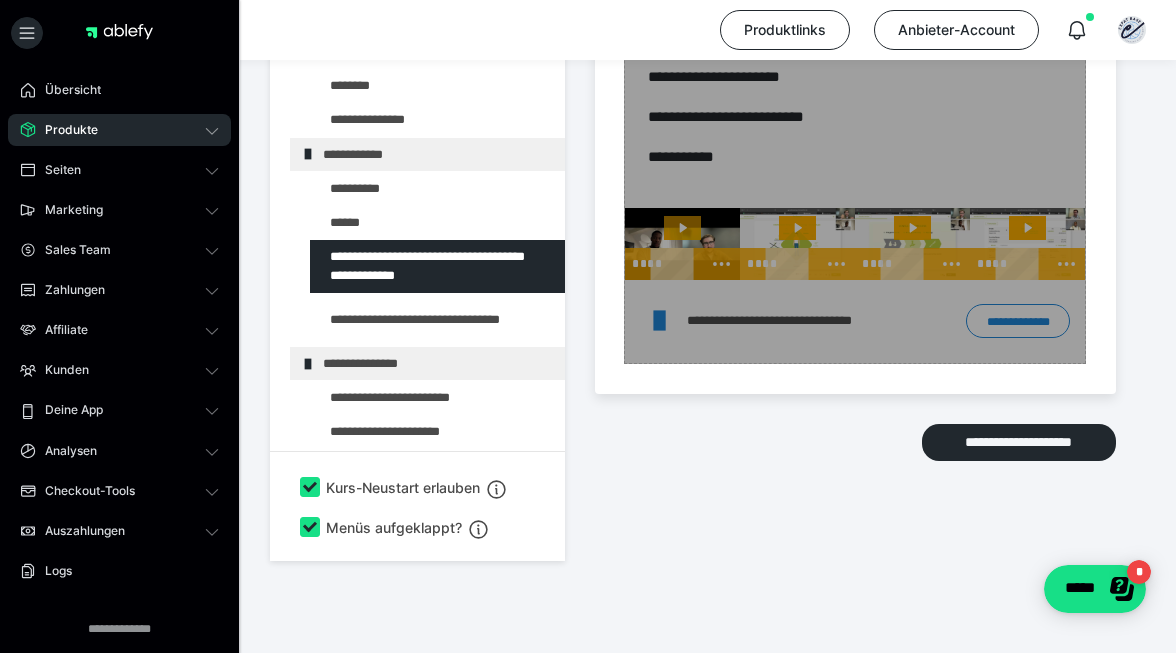 scroll, scrollTop: 1779, scrollLeft: 0, axis: vertical 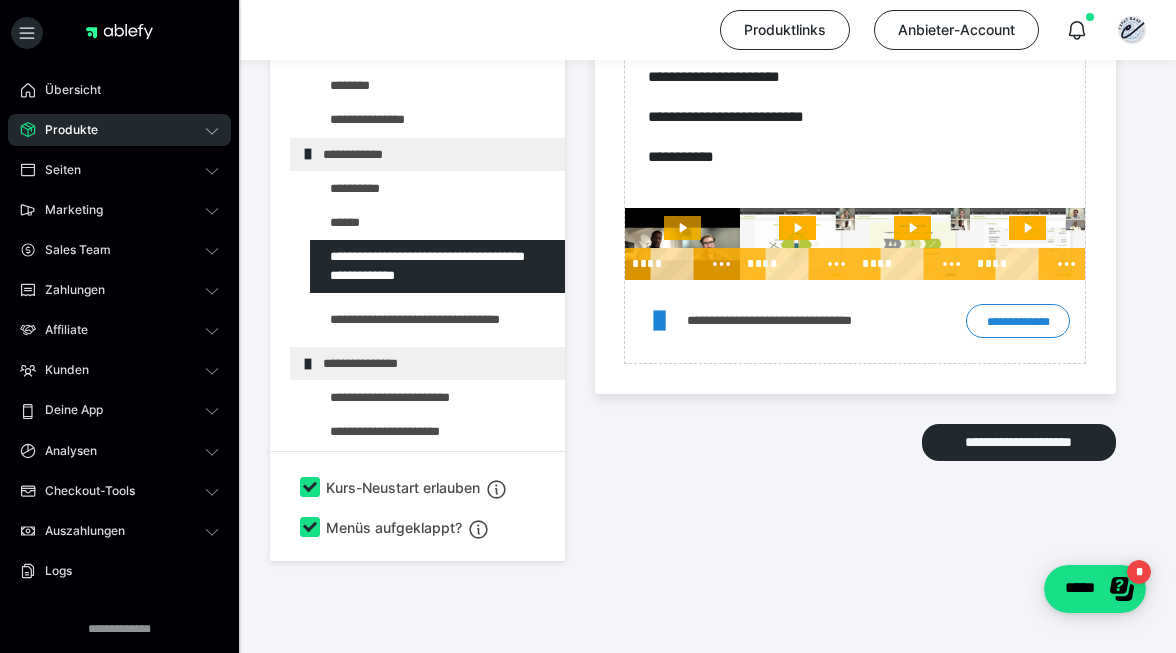 click on "Produkte" at bounding box center [64, 130] 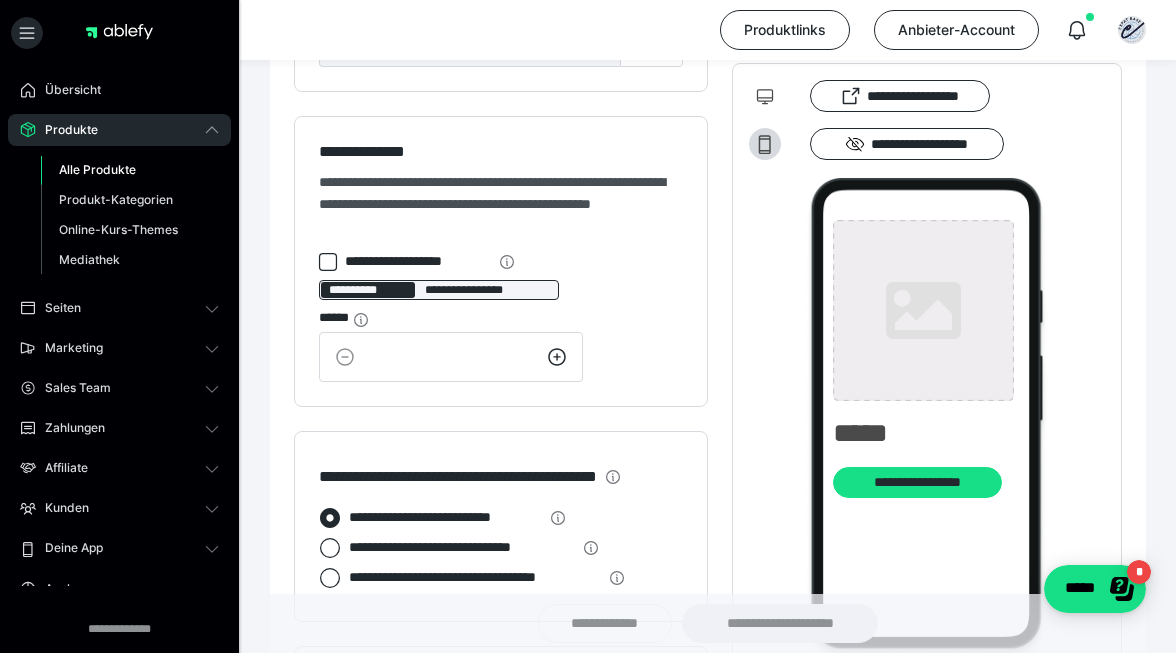 type on "**********" 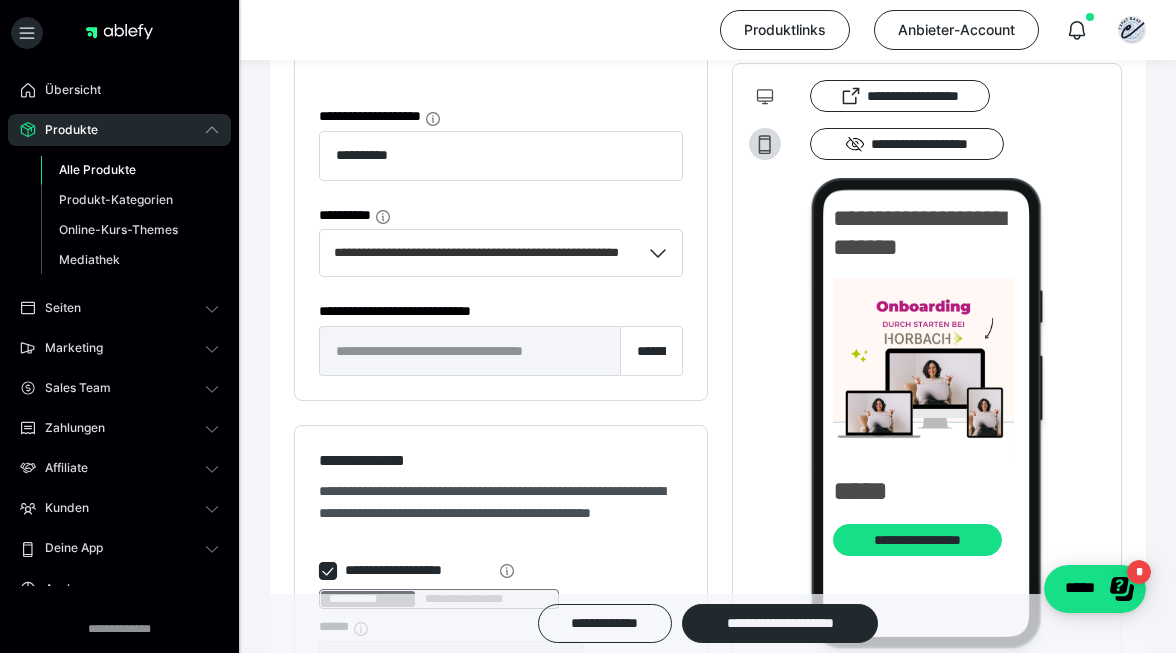 click on "Alle Produkte" at bounding box center [97, 169] 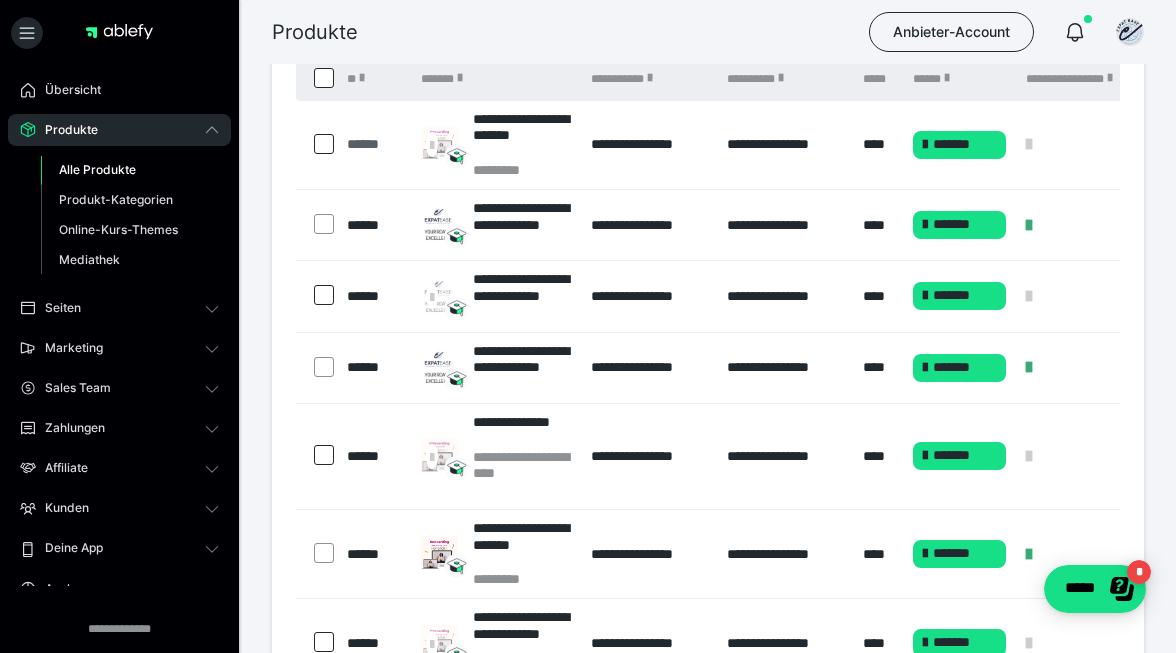 scroll, scrollTop: 119, scrollLeft: 0, axis: vertical 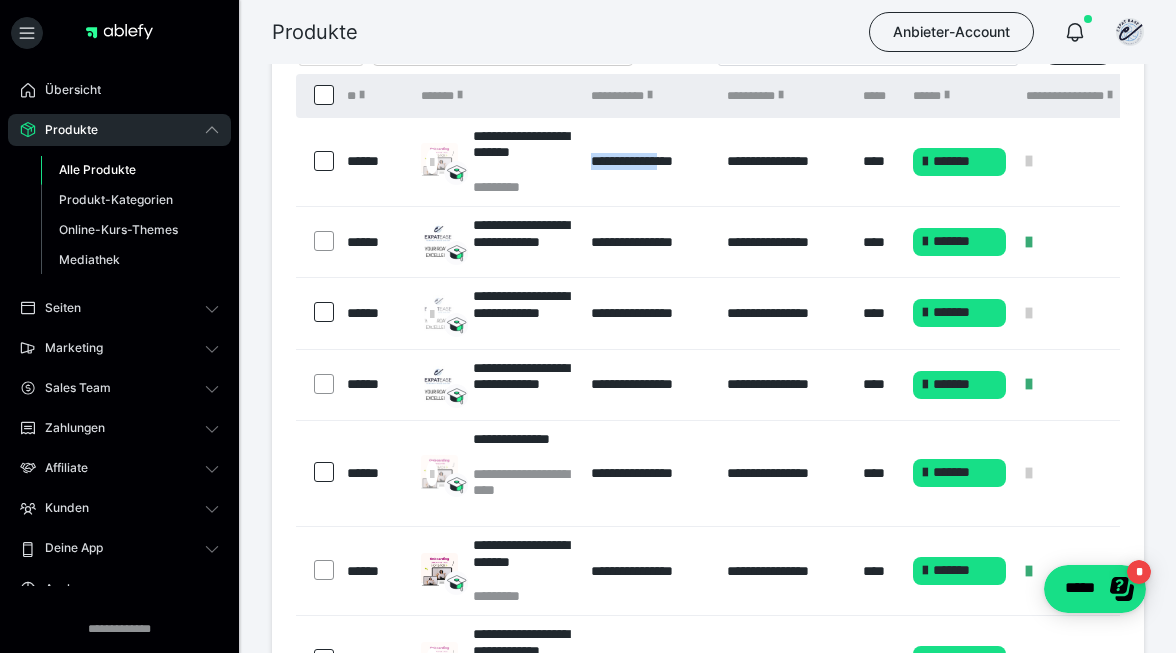 drag, startPoint x: 592, startPoint y: 157, endPoint x: 676, endPoint y: 157, distance: 84 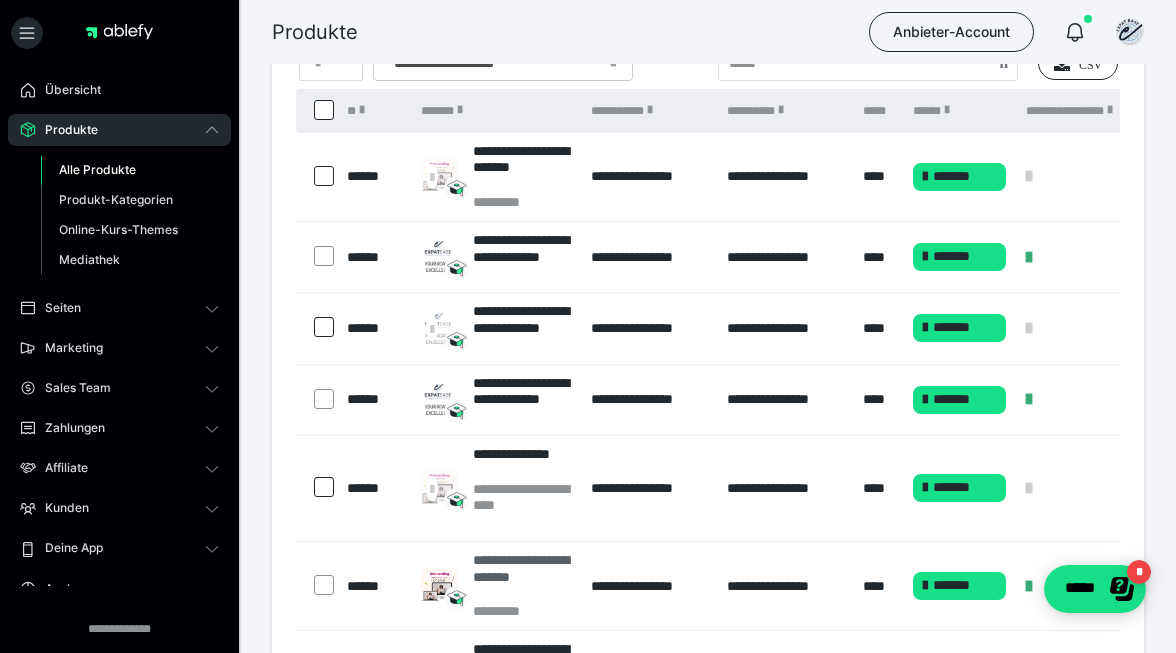 scroll, scrollTop: 93, scrollLeft: 0, axis: vertical 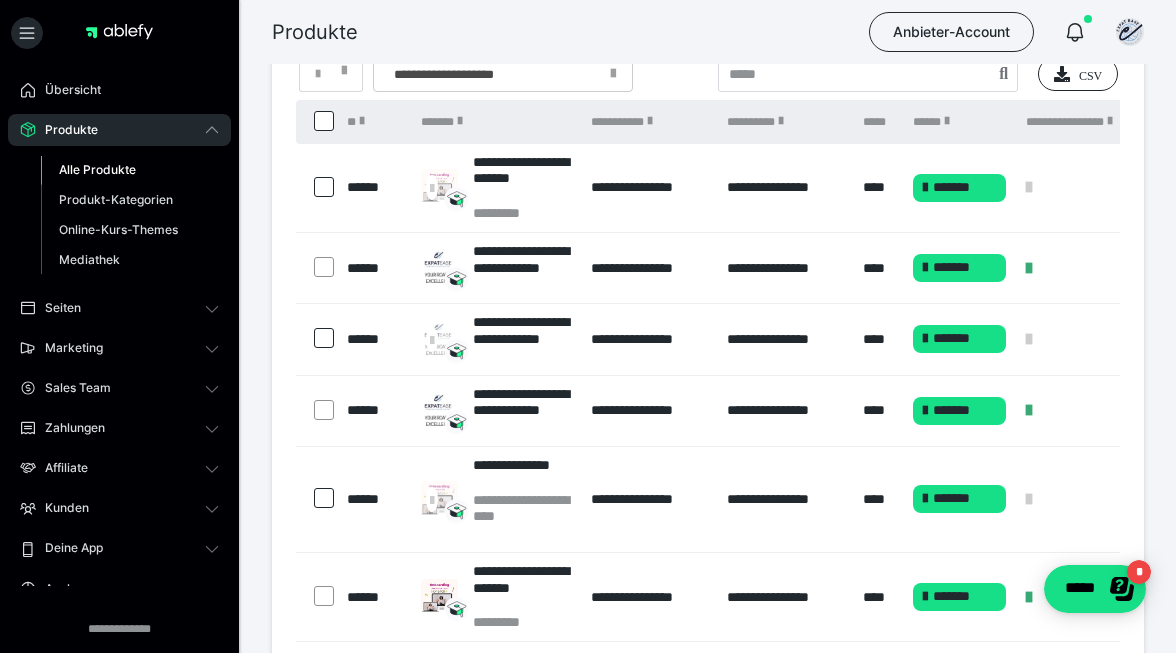 click at bounding box center (324, 187) 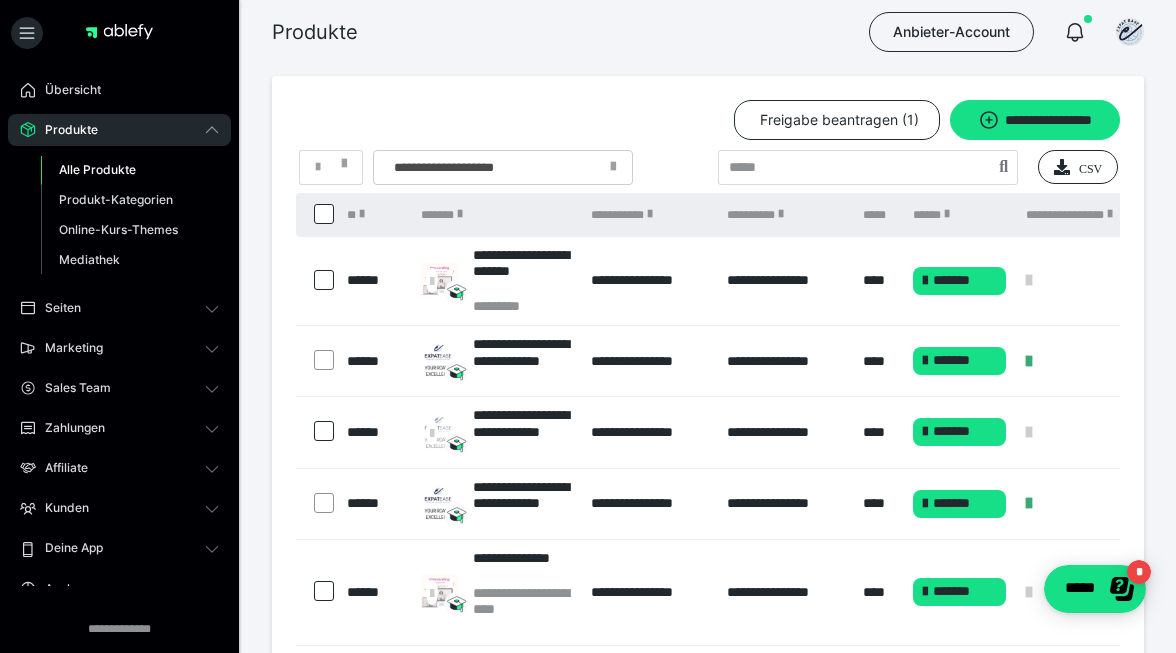 scroll, scrollTop: 0, scrollLeft: 0, axis: both 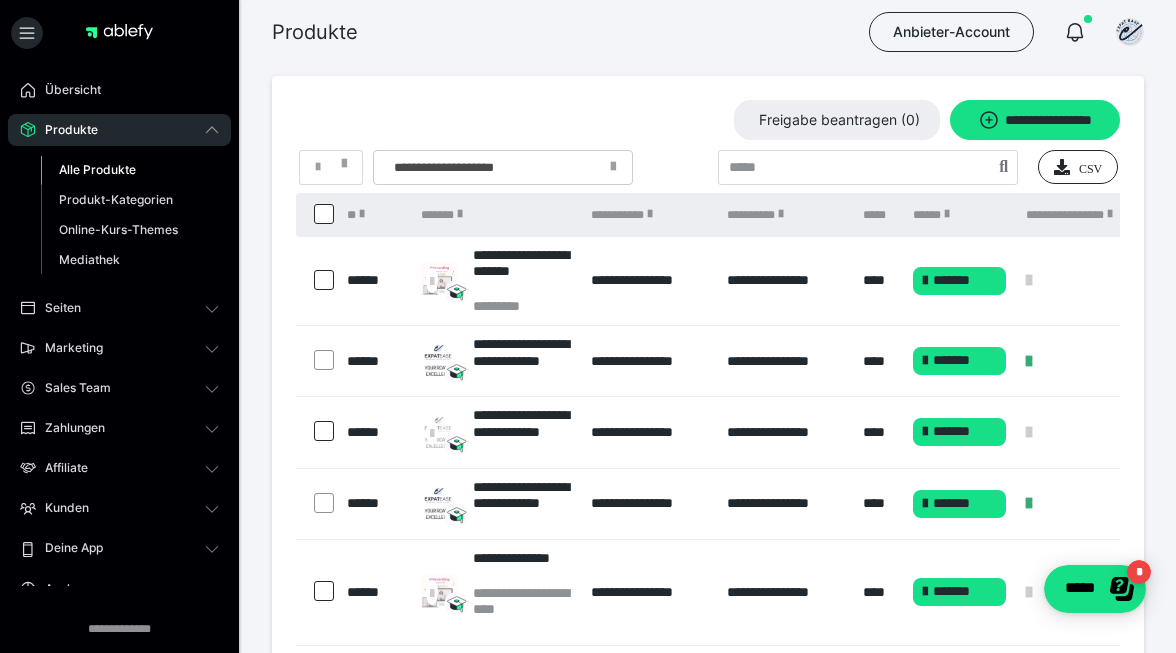 click at bounding box center (324, 280) 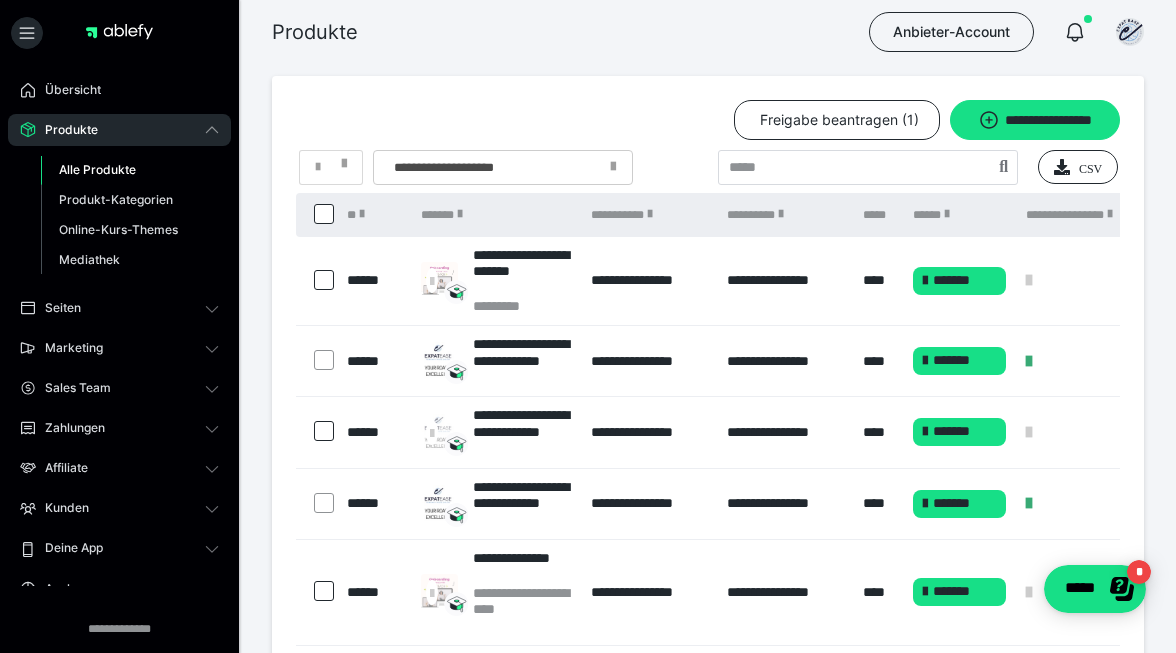 click at bounding box center (324, 280) 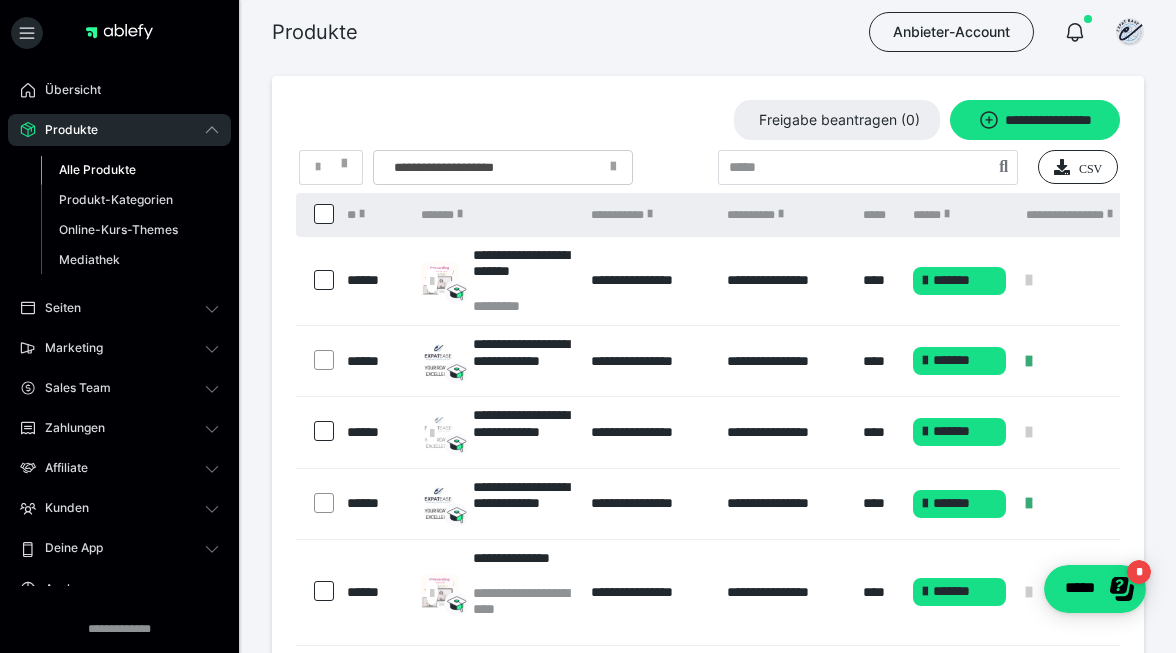 click on "**********" at bounding box center (927, 120) 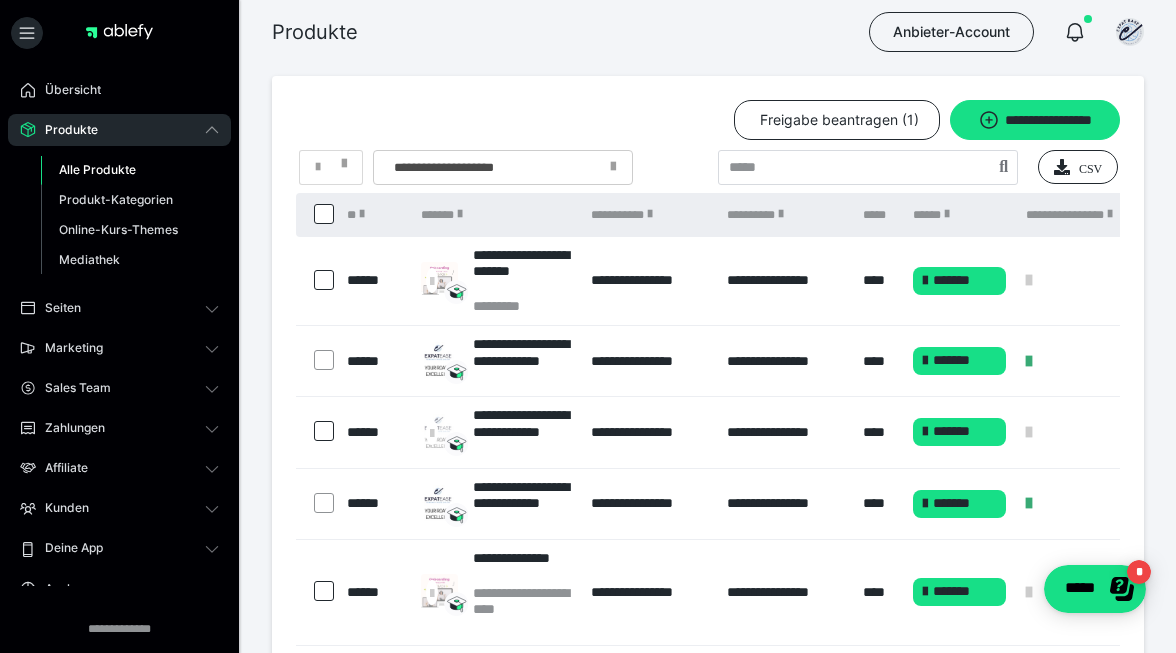 click on "**********" at bounding box center (708, 586) 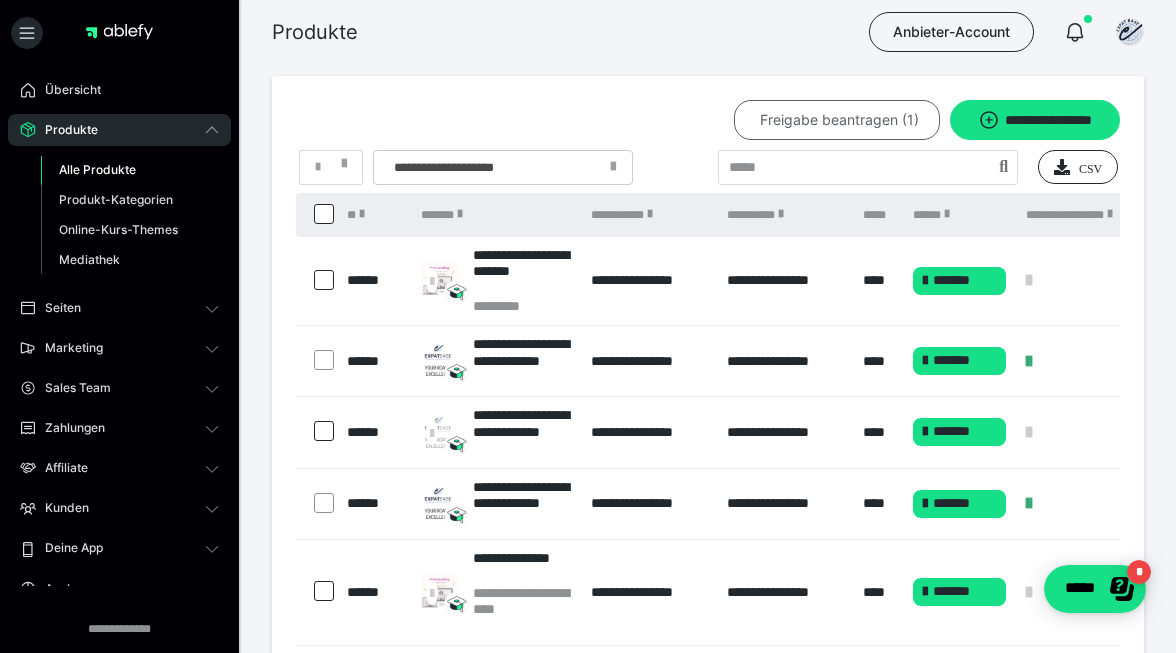 click on "Freigabe beantragen (1)" at bounding box center (837, 120) 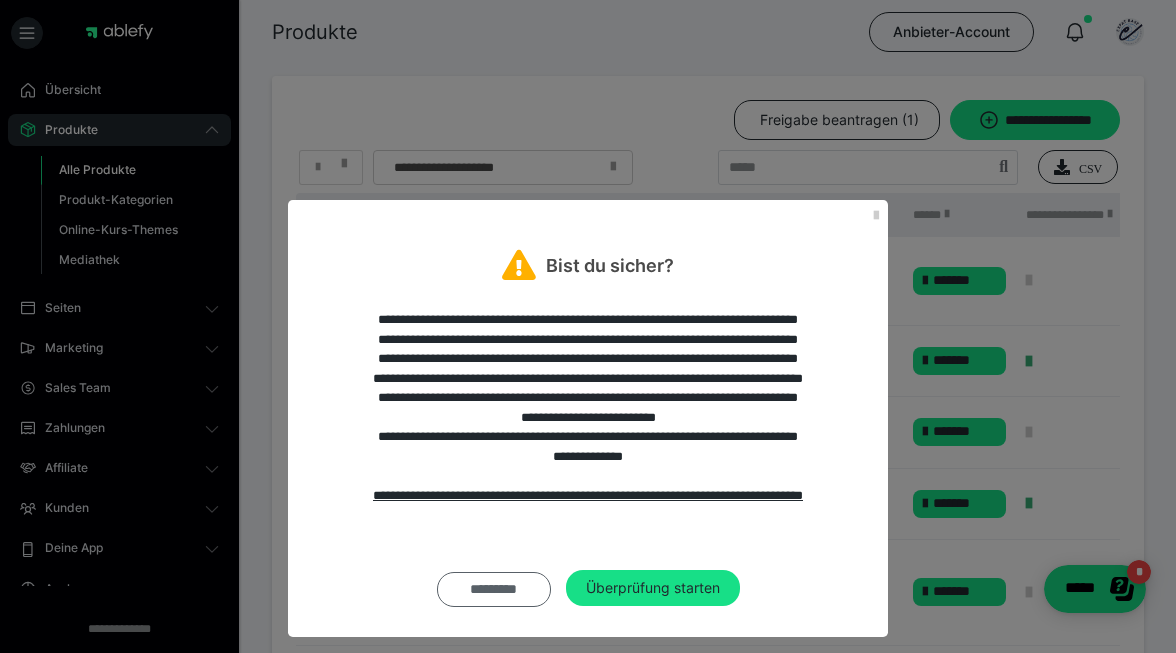 click on "*********" at bounding box center [494, 589] 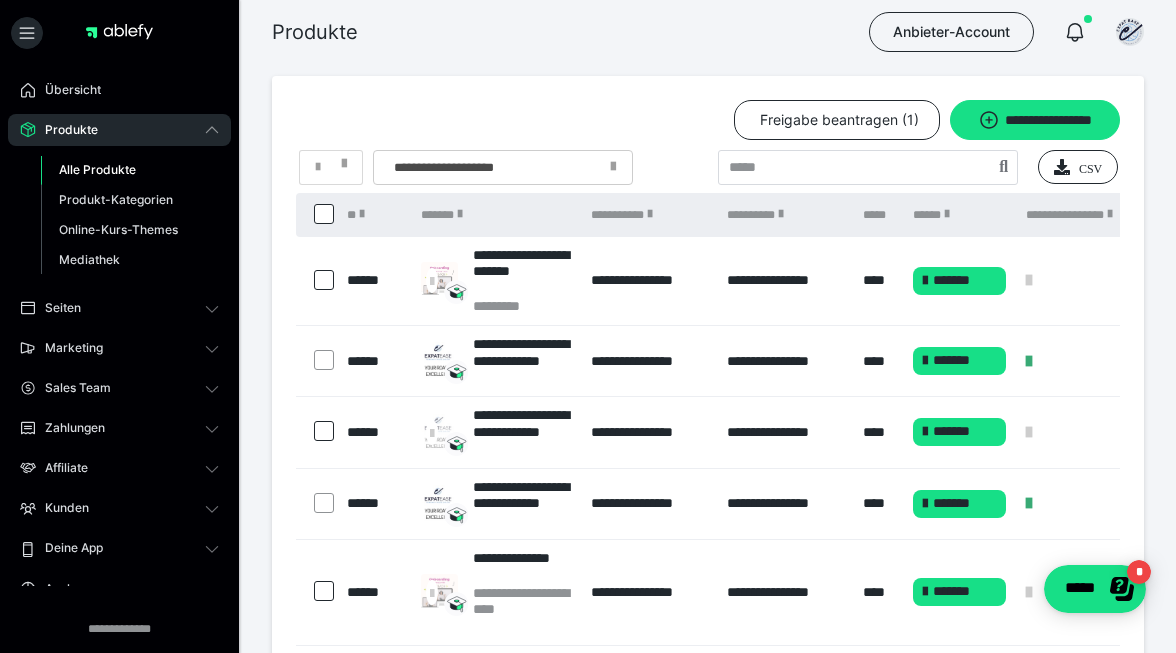 click at bounding box center [324, 280] 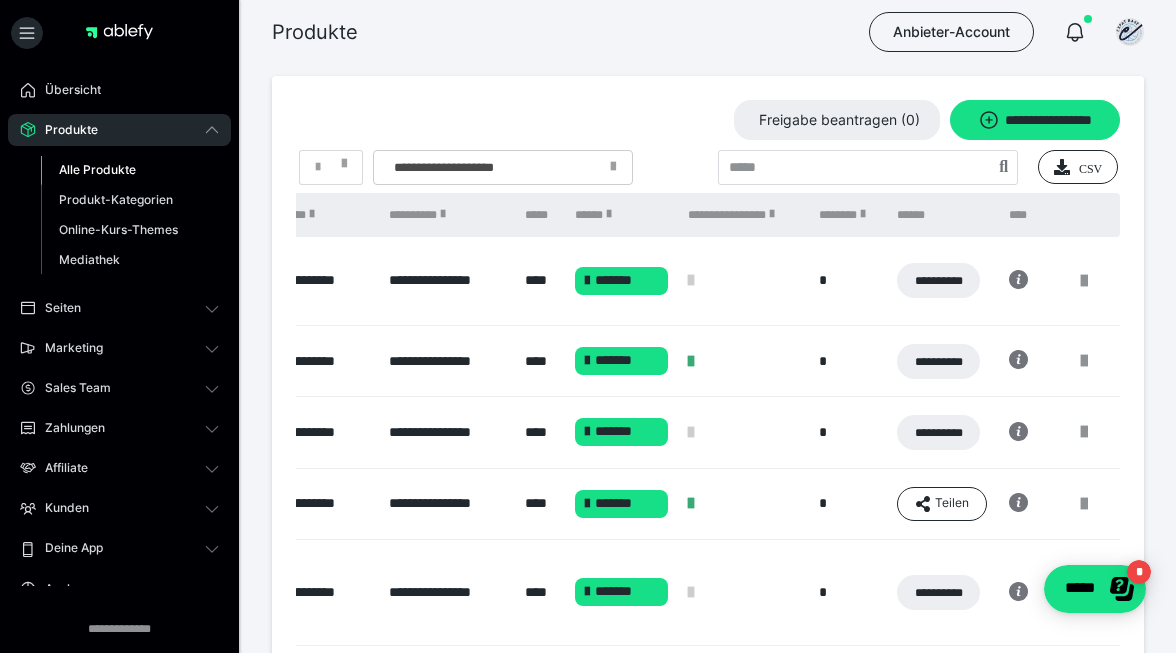 scroll, scrollTop: 0, scrollLeft: 338, axis: horizontal 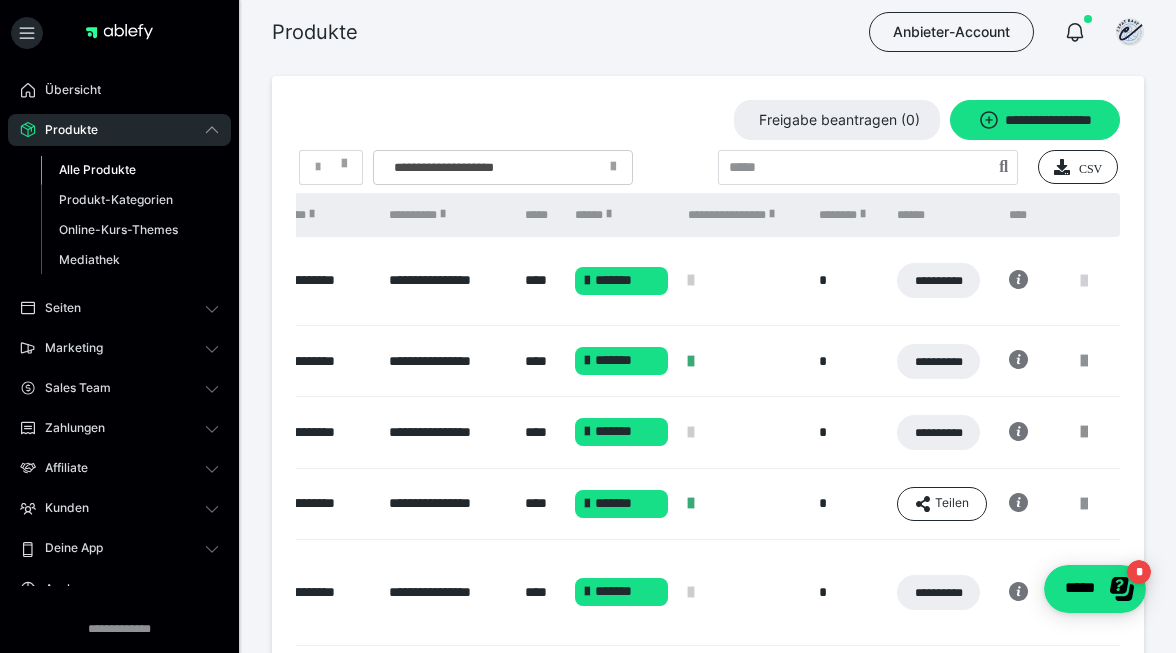 click at bounding box center [1084, 281] 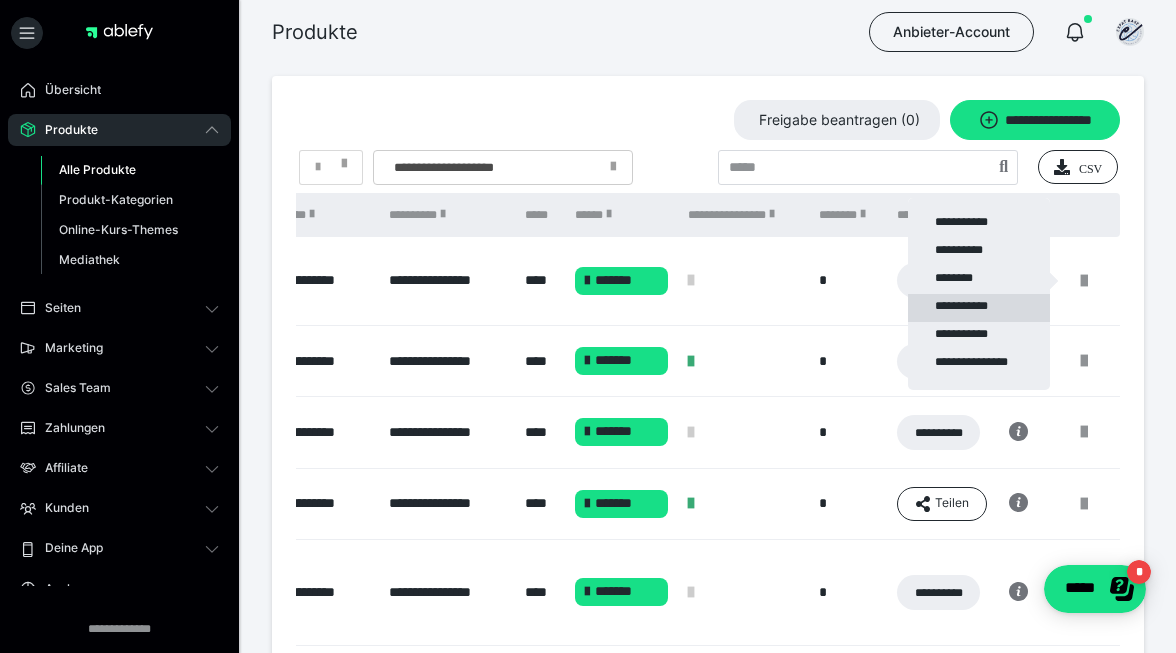 click on "**********" at bounding box center [979, 308] 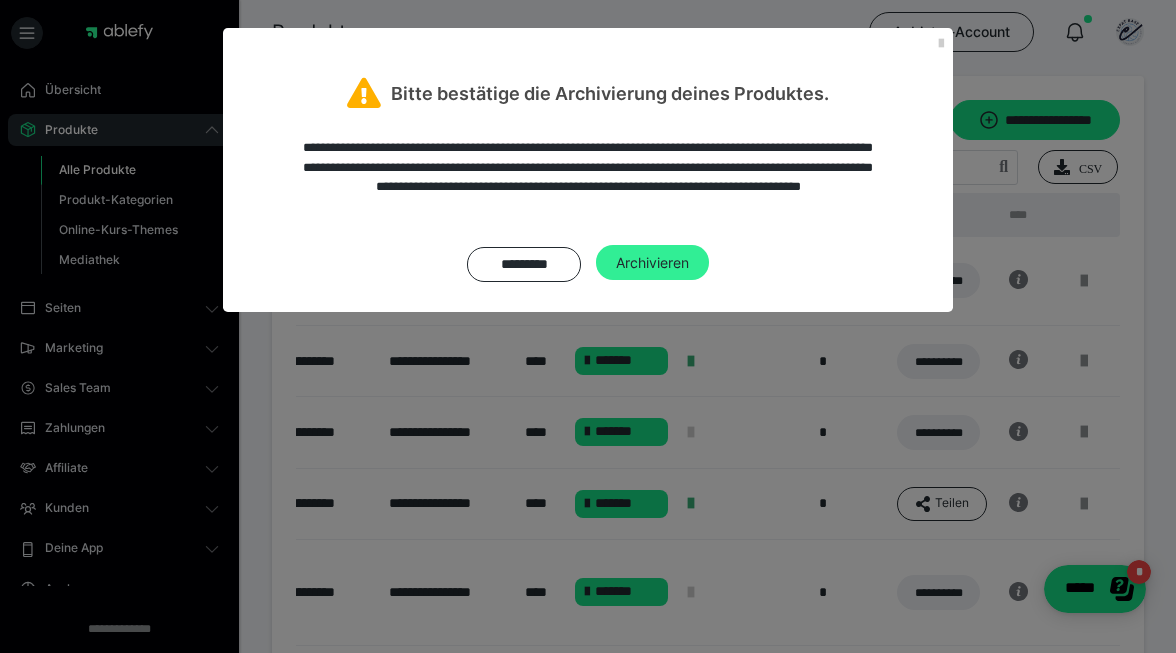 click on "Archivieren" at bounding box center [652, 263] 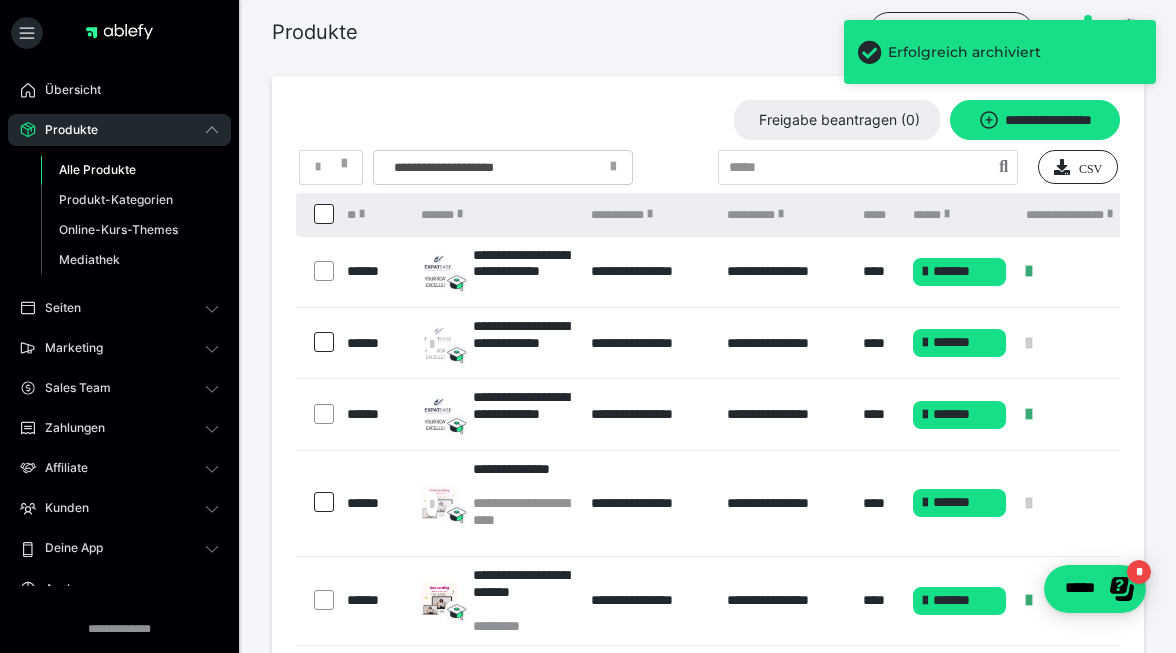 scroll, scrollTop: 0, scrollLeft: 0, axis: both 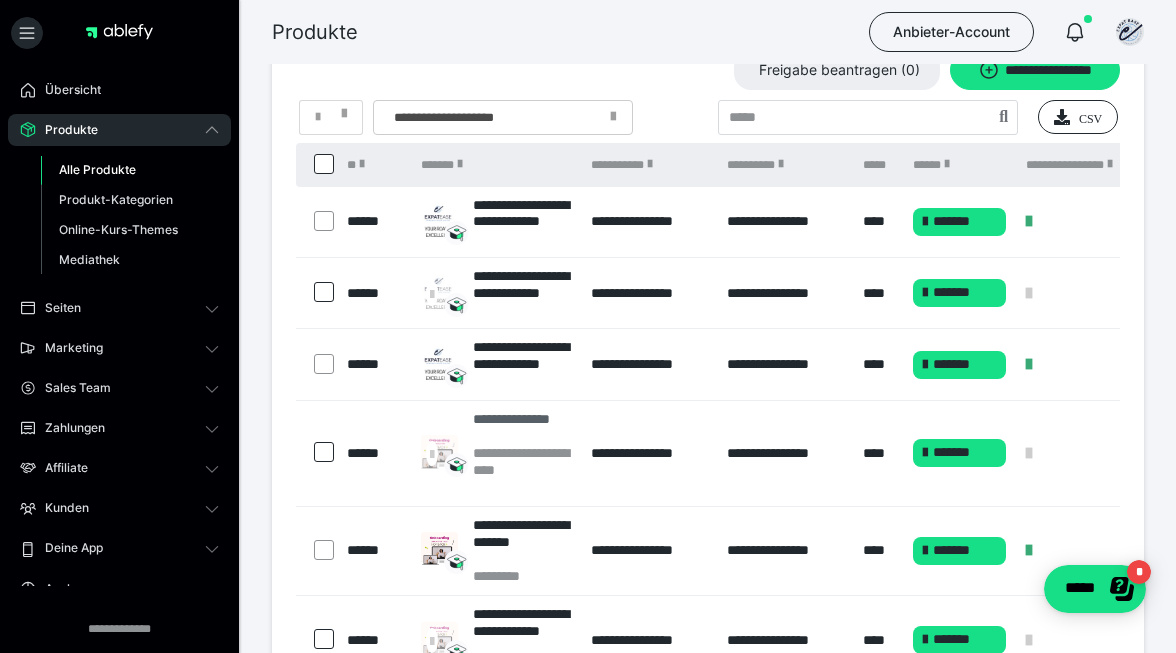 click on "**********" at bounding box center (522, 428) 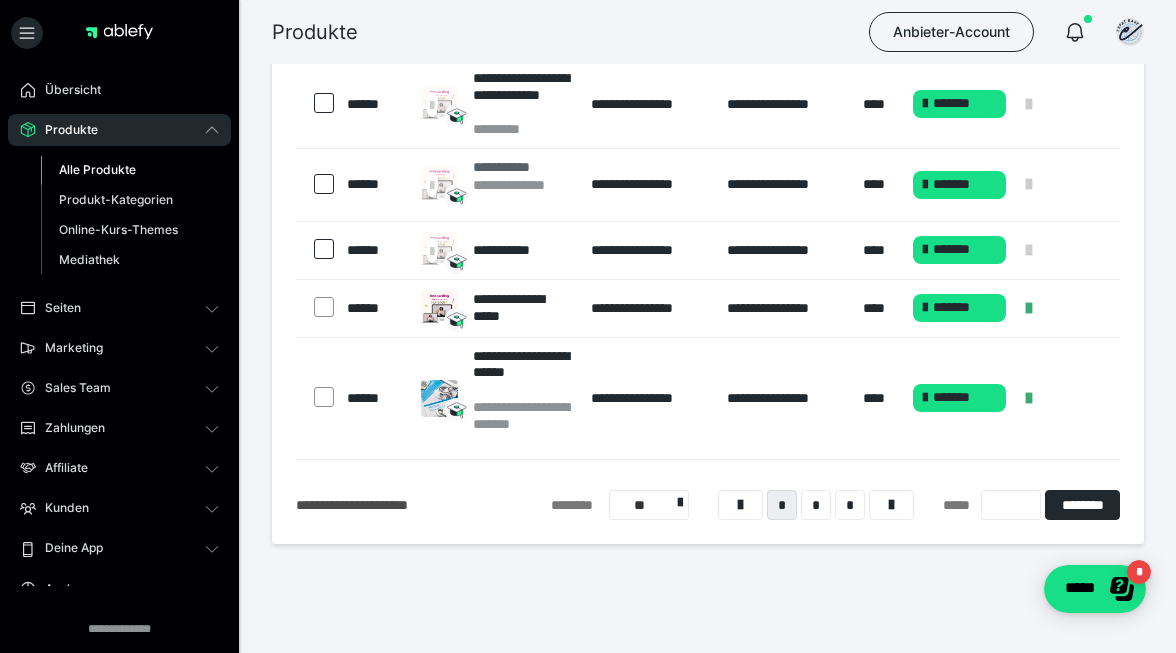 scroll, scrollTop: 588, scrollLeft: 0, axis: vertical 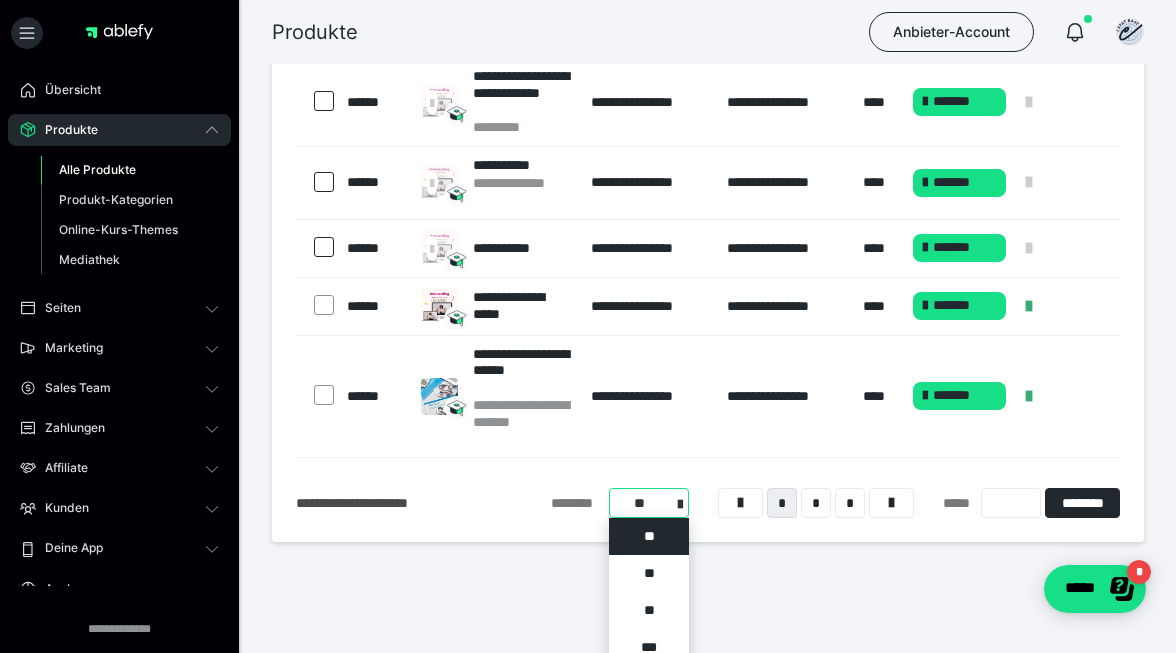 click at bounding box center (680, 503) 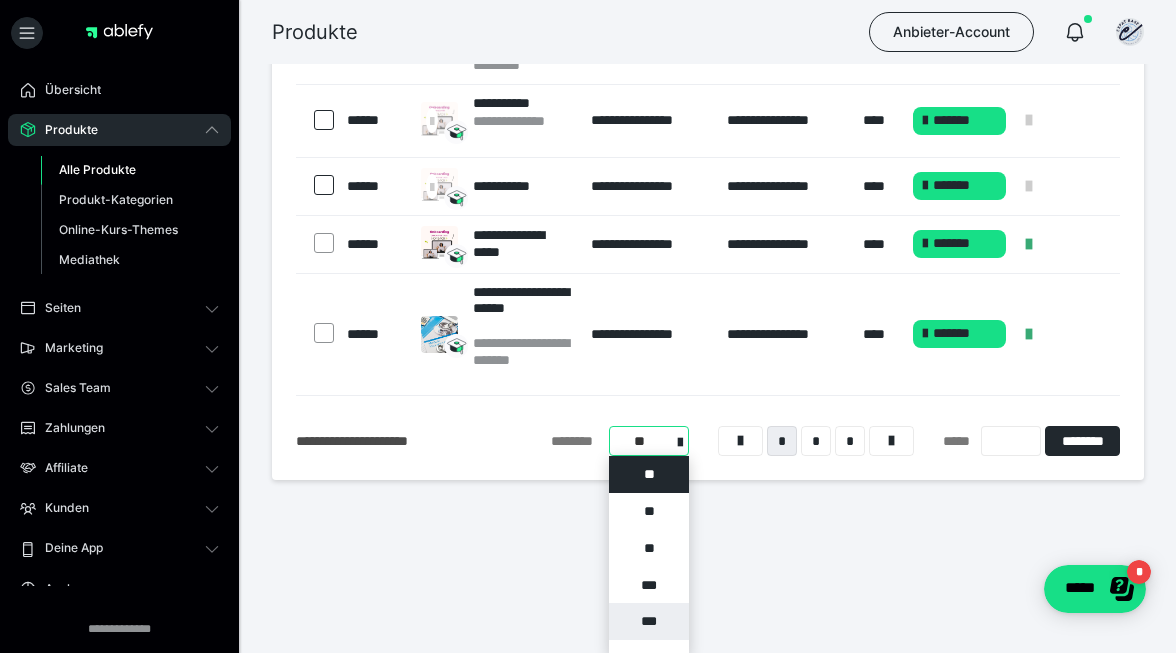 click on "***" at bounding box center [649, 621] 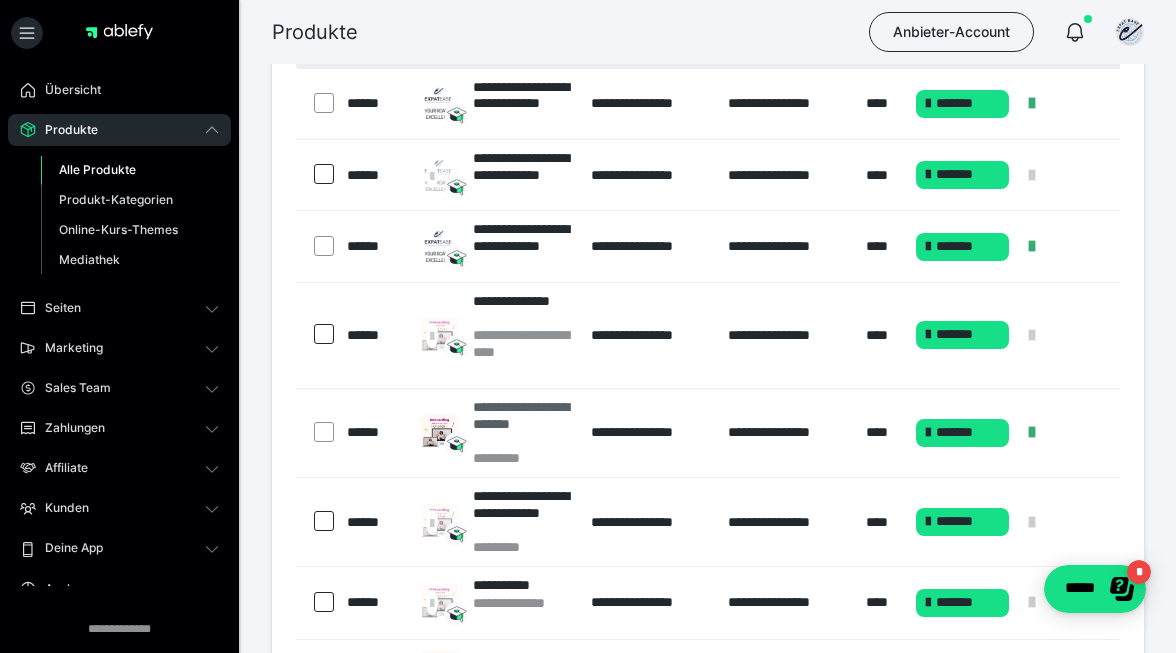 scroll, scrollTop: 1686, scrollLeft: 0, axis: vertical 